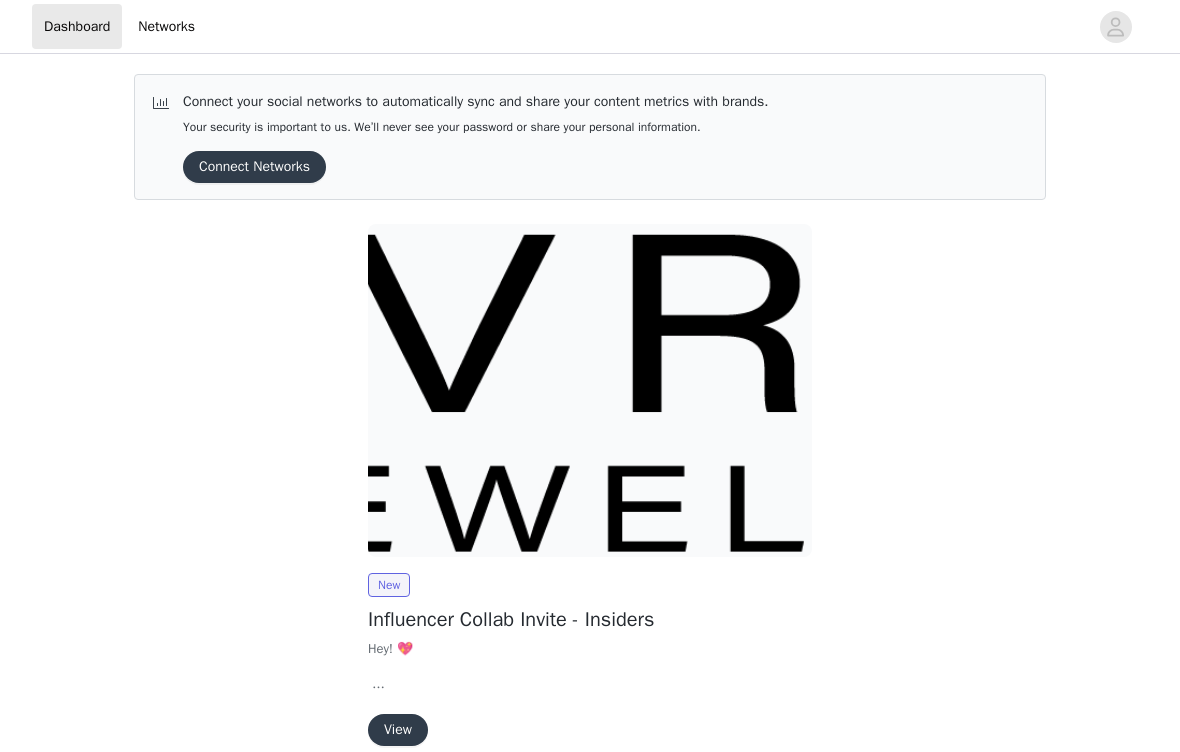 scroll, scrollTop: 0, scrollLeft: 0, axis: both 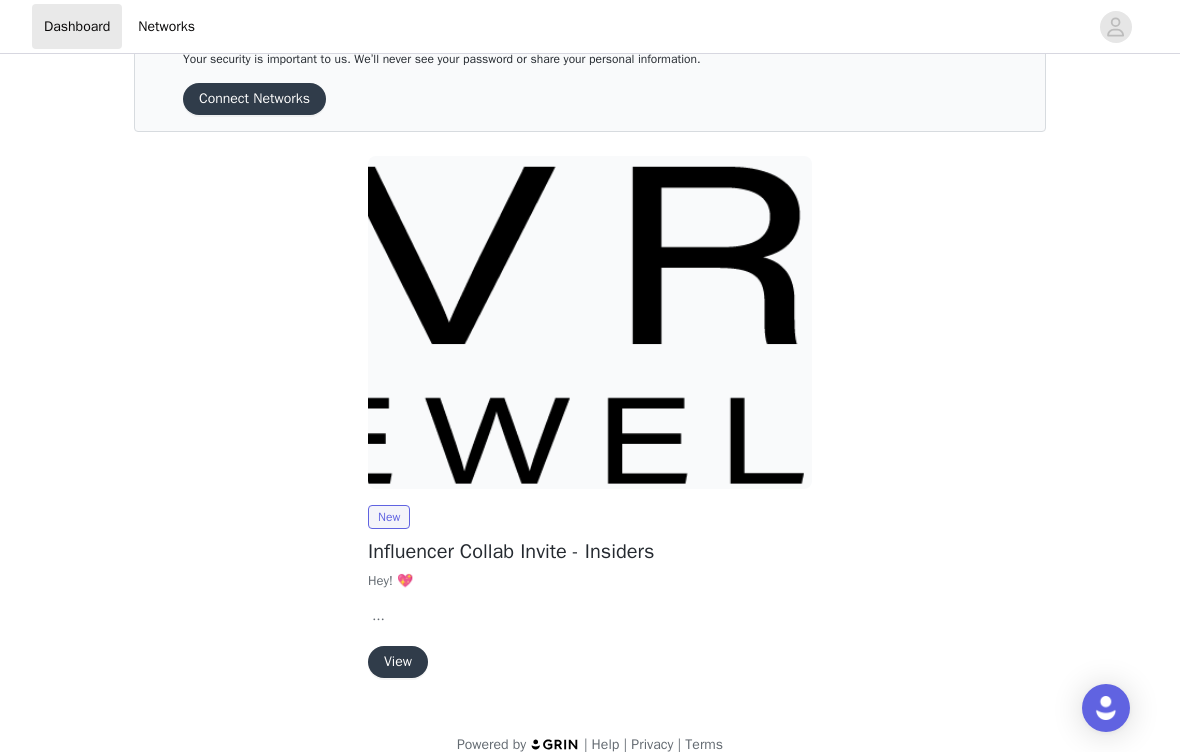 click on "View" at bounding box center [398, 662] 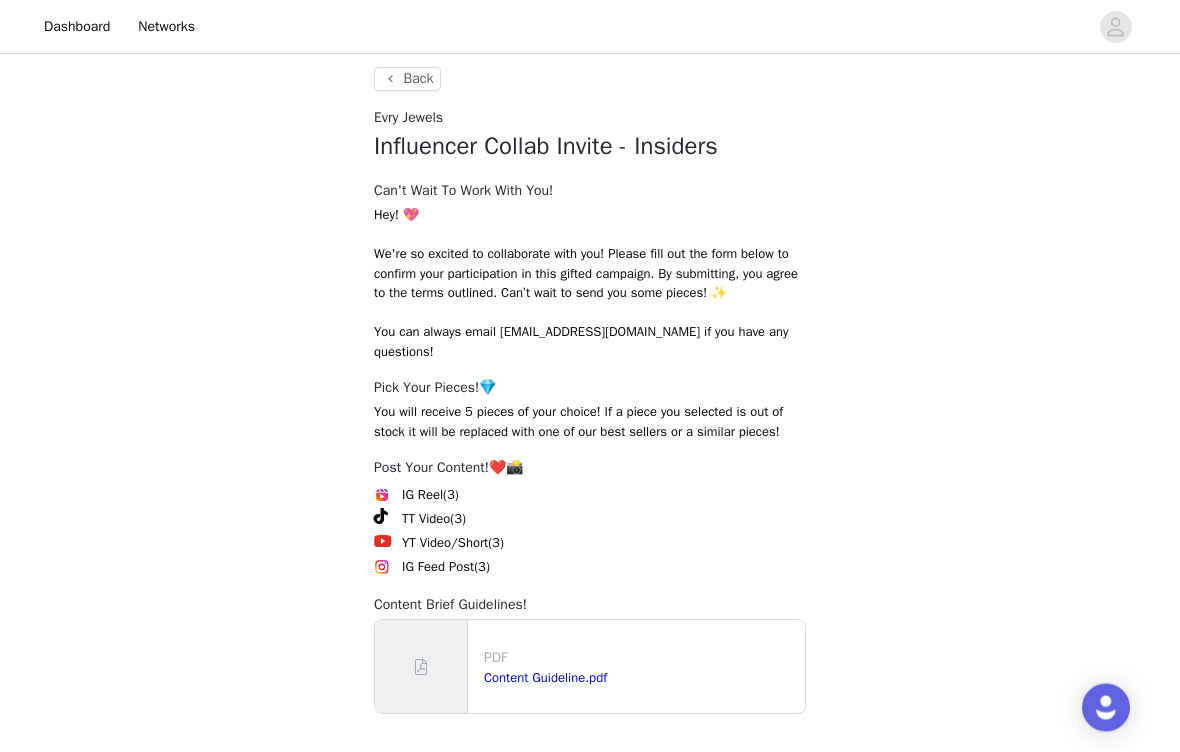 scroll, scrollTop: 174, scrollLeft: 0, axis: vertical 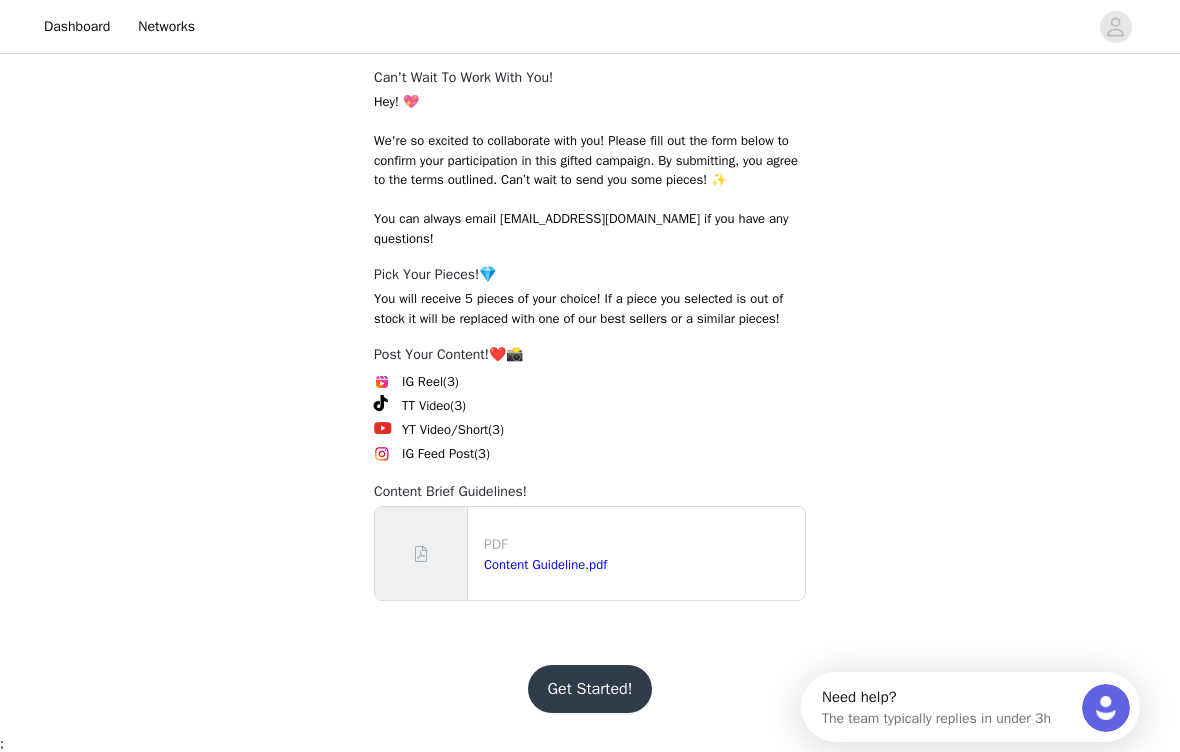 click on "Get Started!" at bounding box center (590, 689) 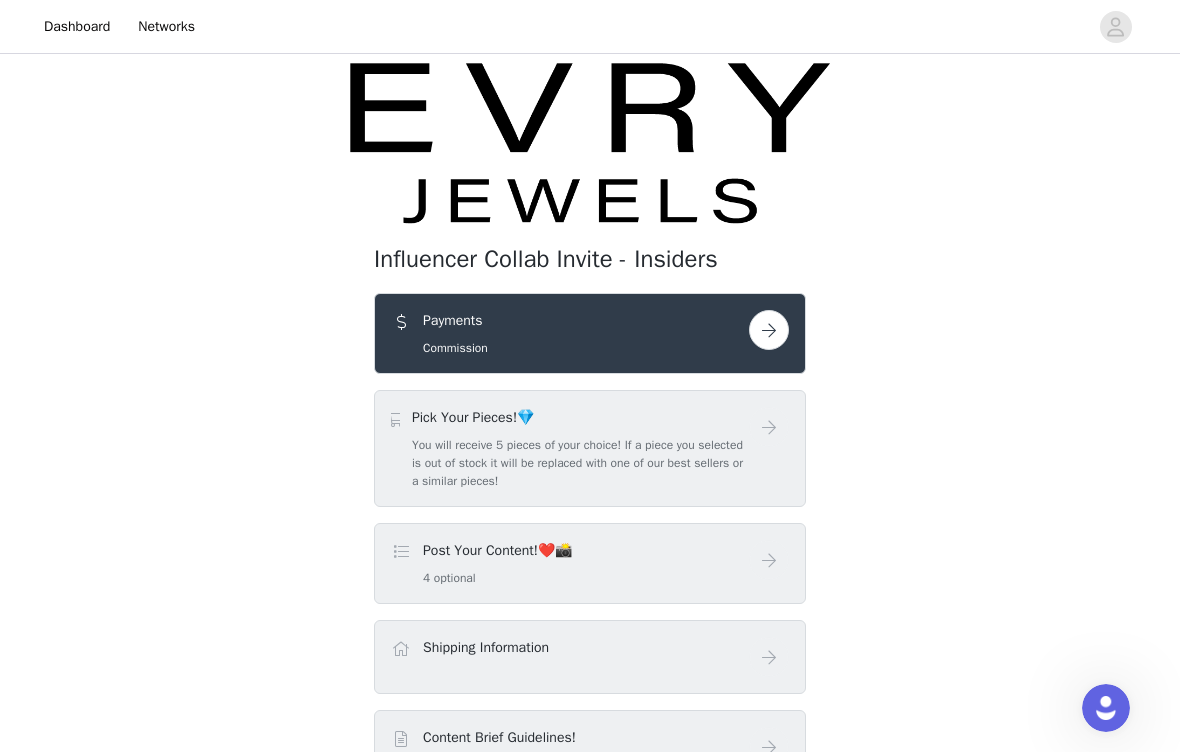 scroll, scrollTop: 0, scrollLeft: 0, axis: both 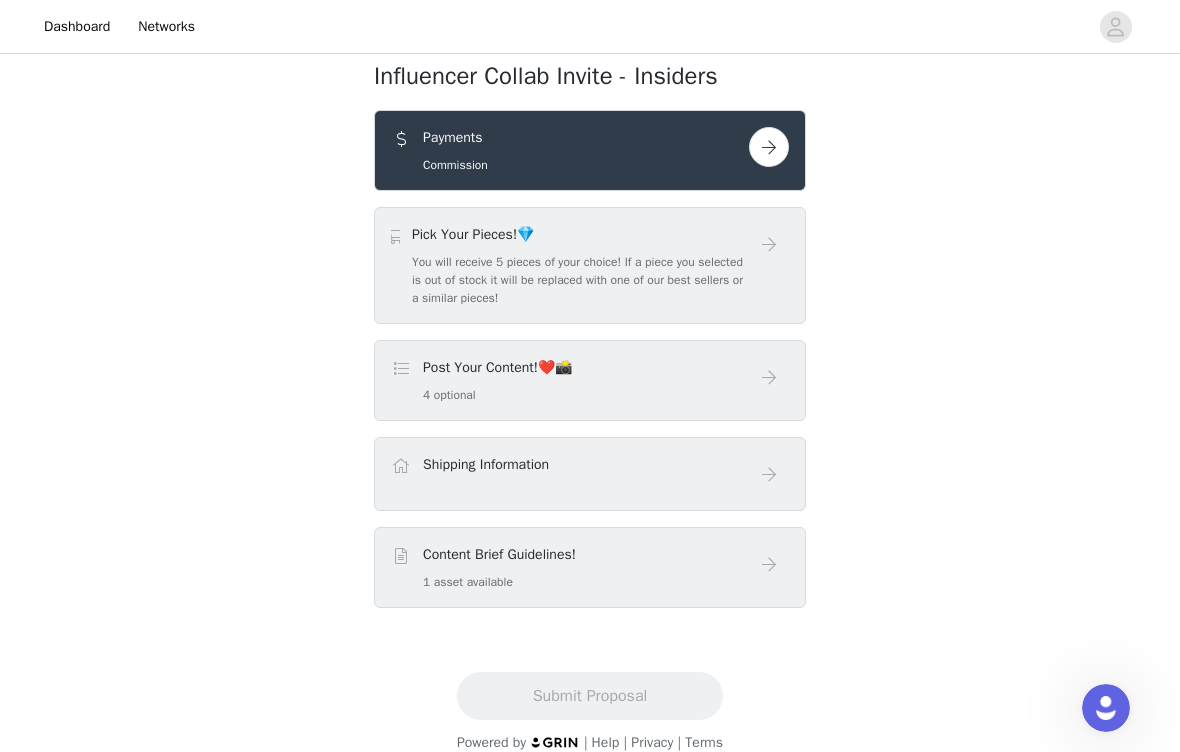 click at bounding box center (769, 147) 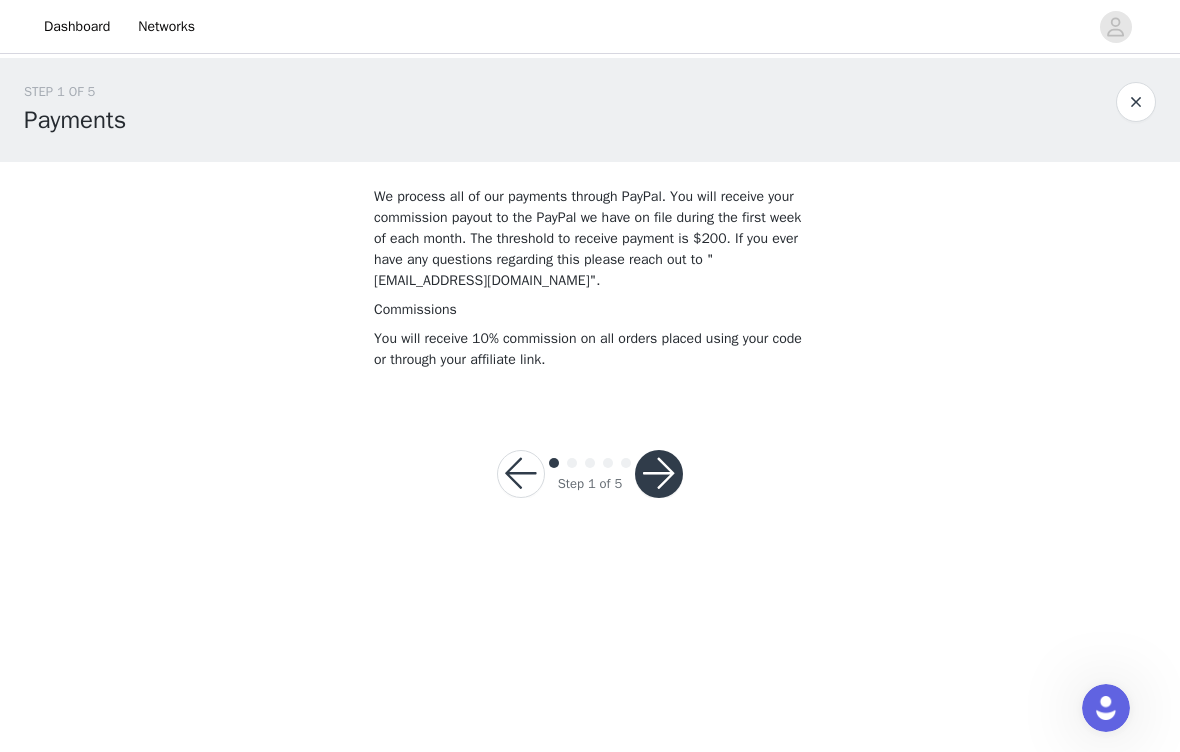 click at bounding box center [659, 474] 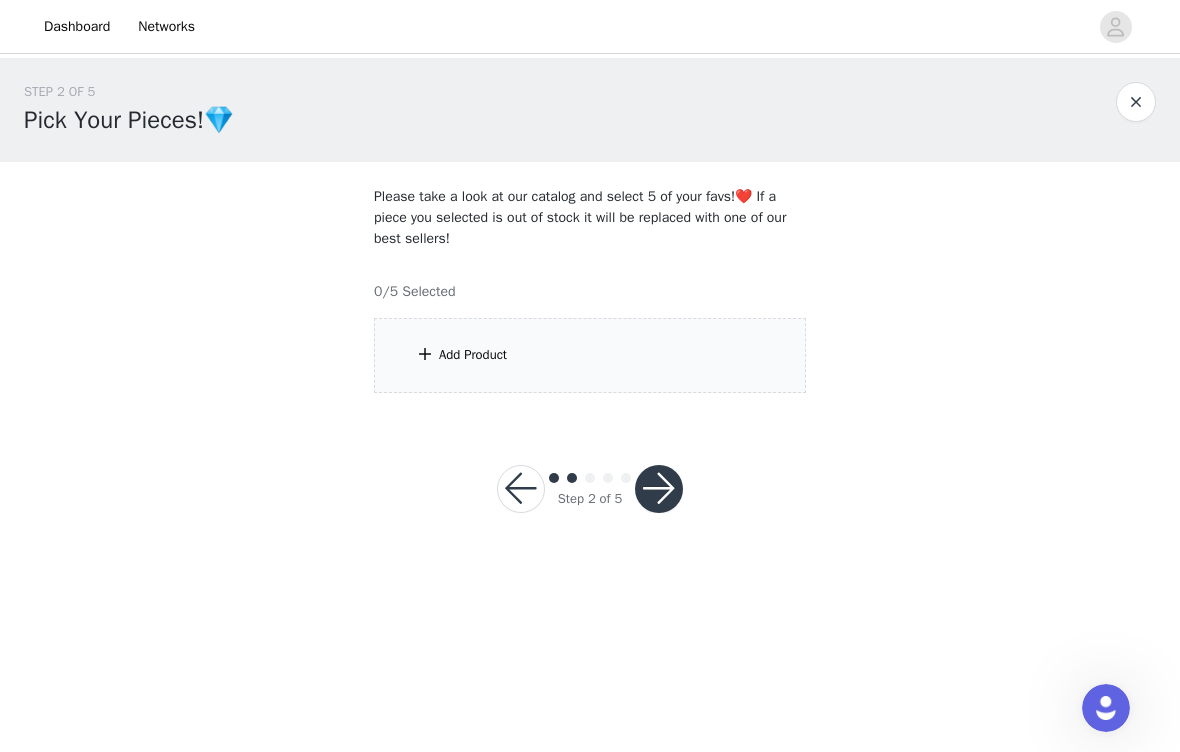 click on "Add Product" at bounding box center (473, 355) 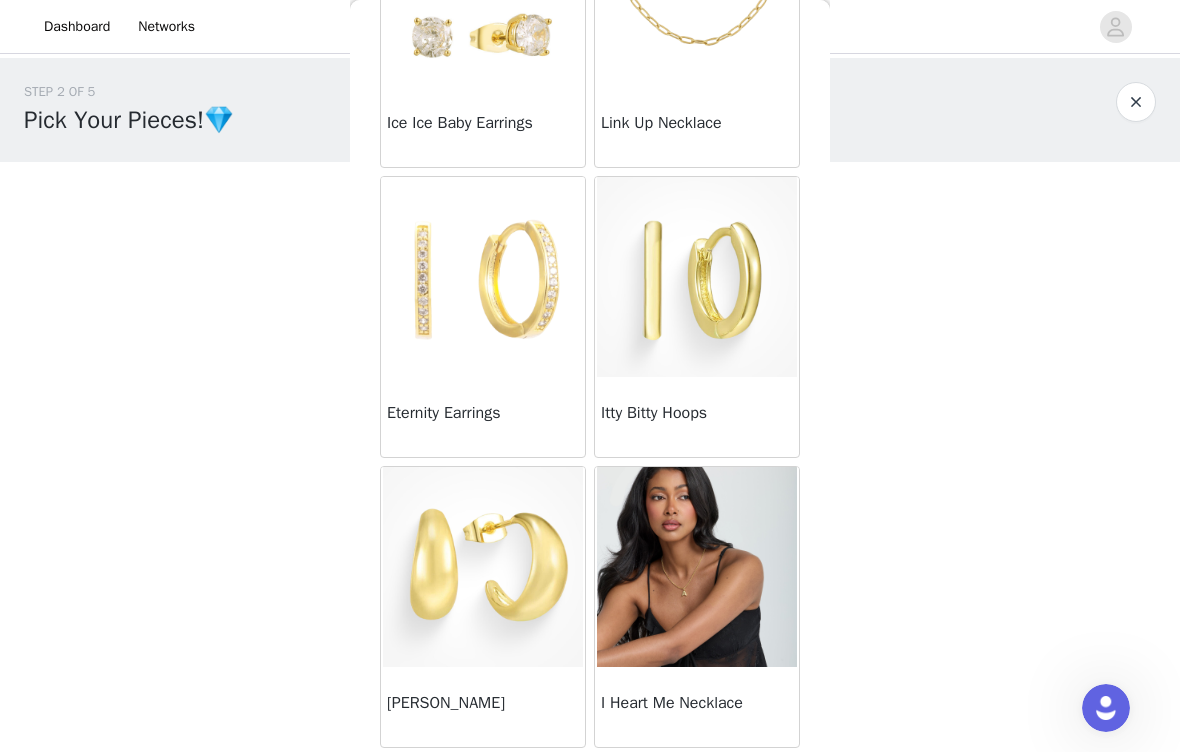scroll, scrollTop: 1374, scrollLeft: 0, axis: vertical 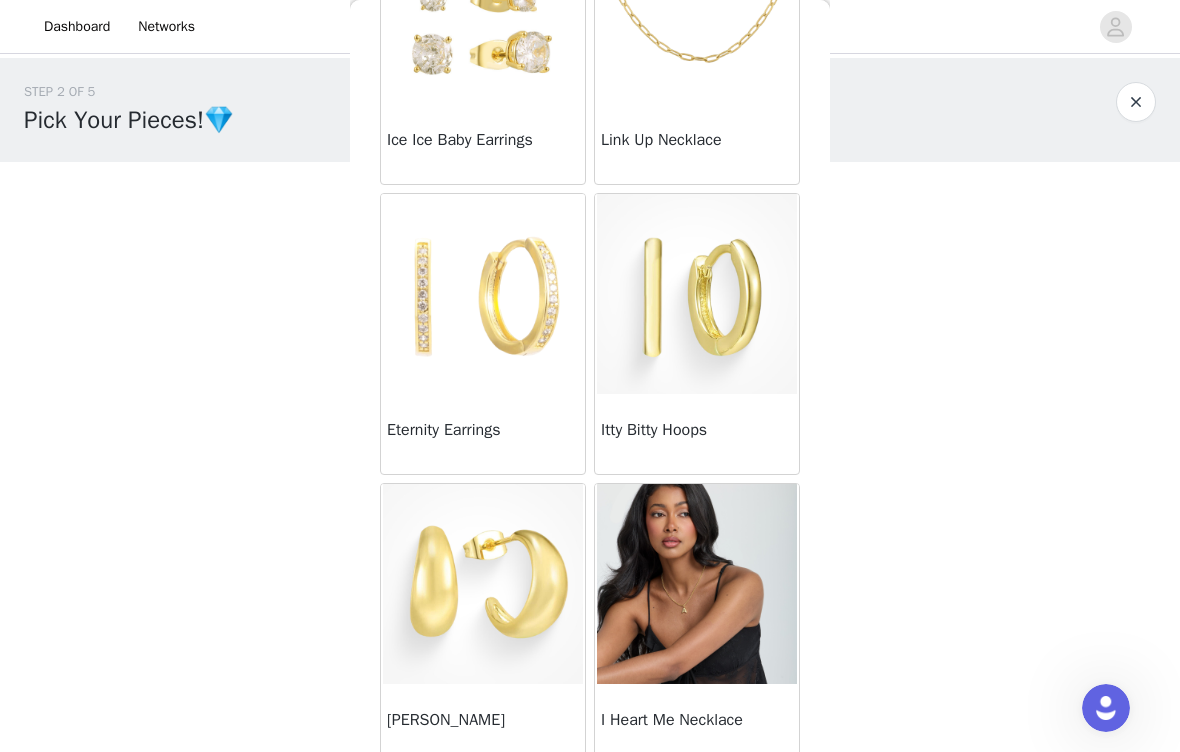 click at bounding box center (697, 584) 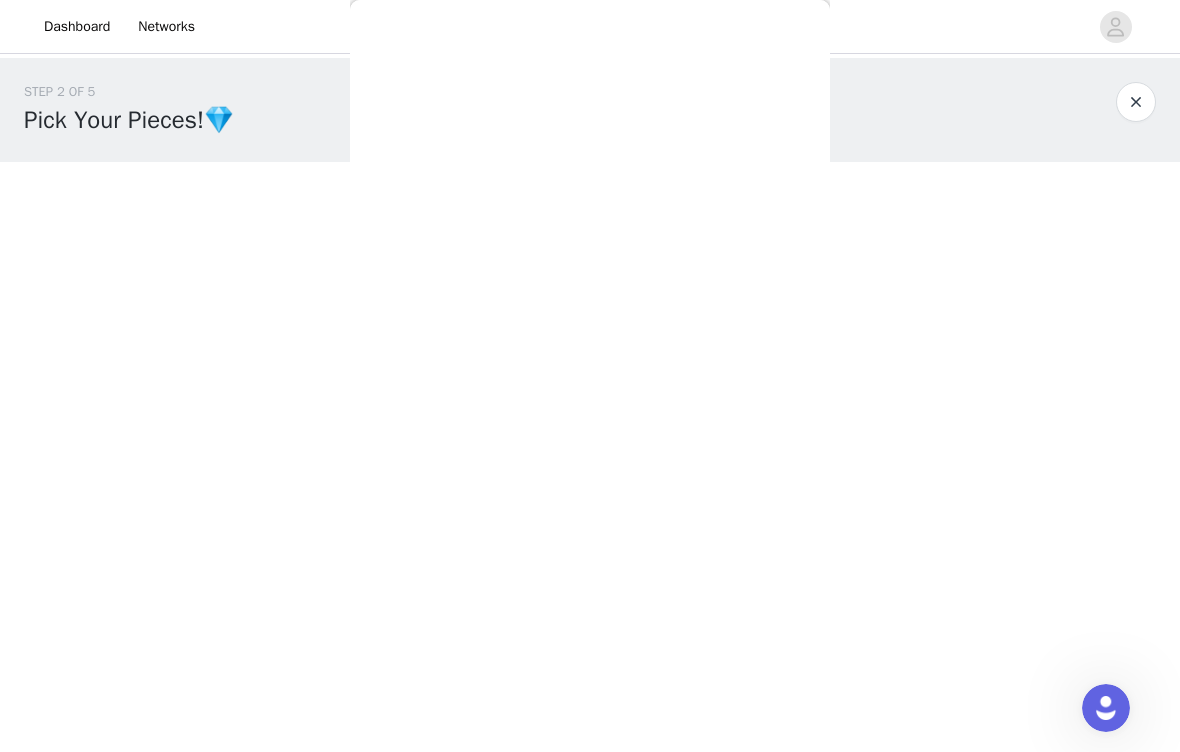 scroll, scrollTop: 196, scrollLeft: 0, axis: vertical 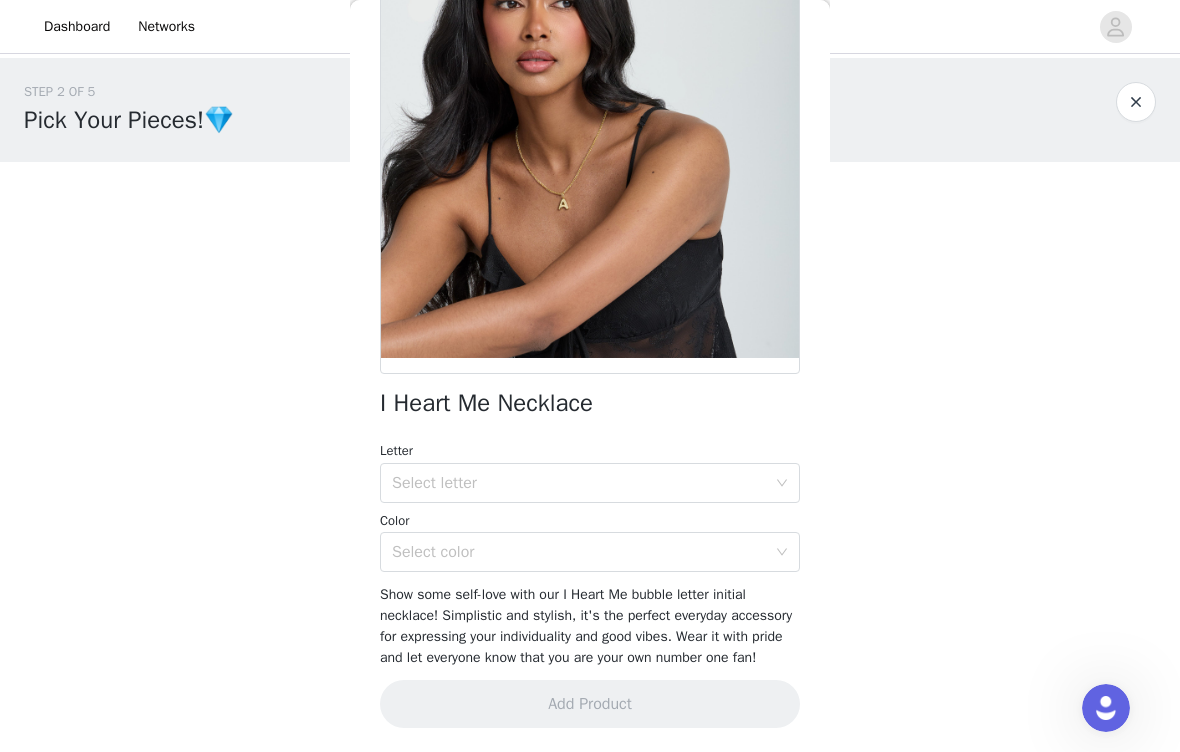 click on "Select letter" at bounding box center [579, 483] 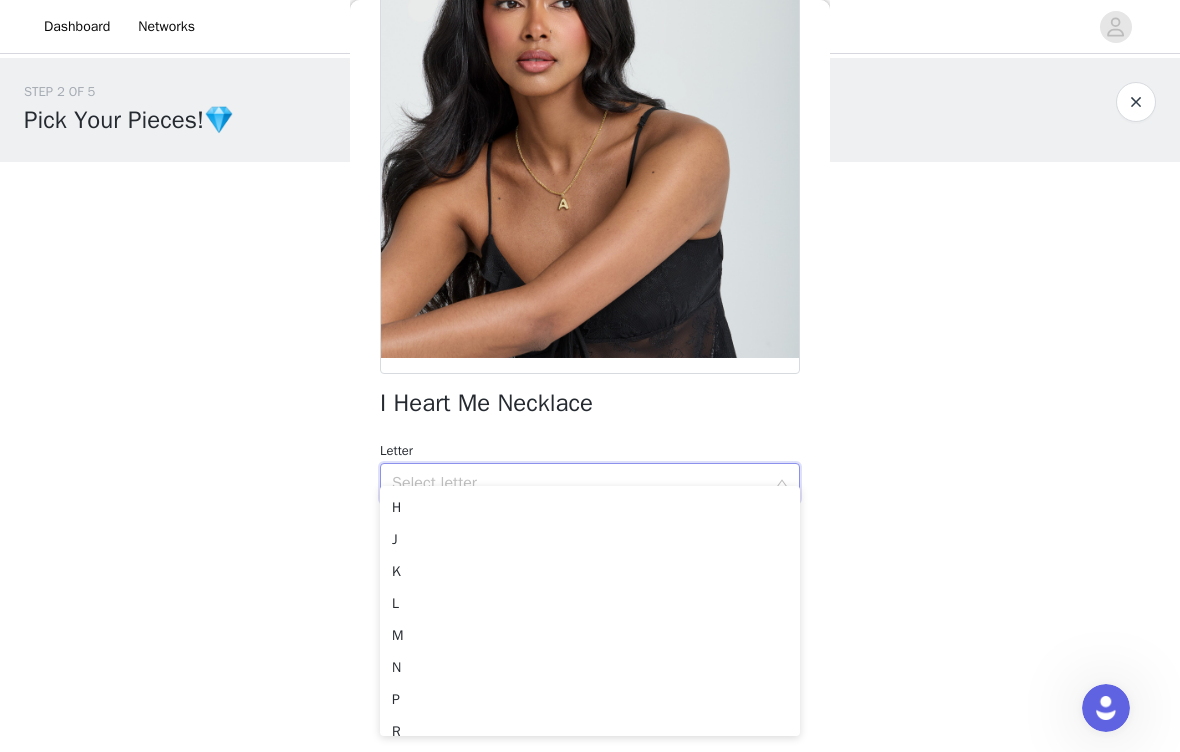 scroll, scrollTop: 191, scrollLeft: 0, axis: vertical 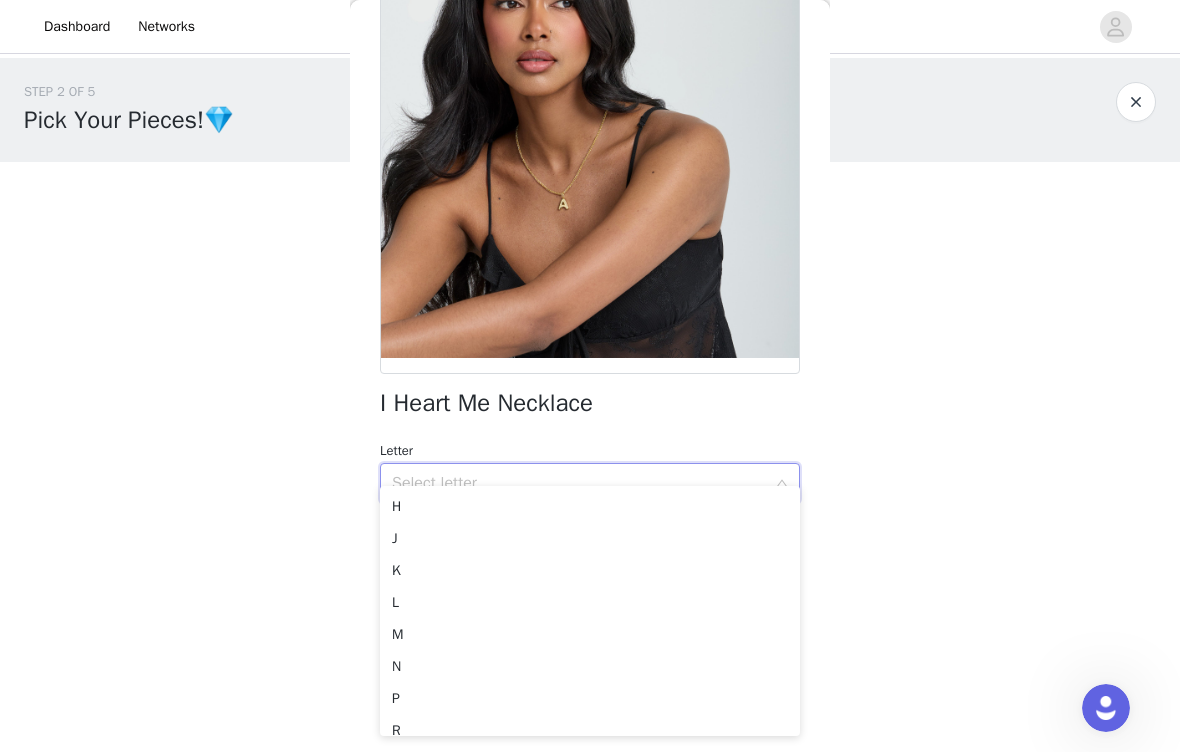 click on "K" at bounding box center (590, 571) 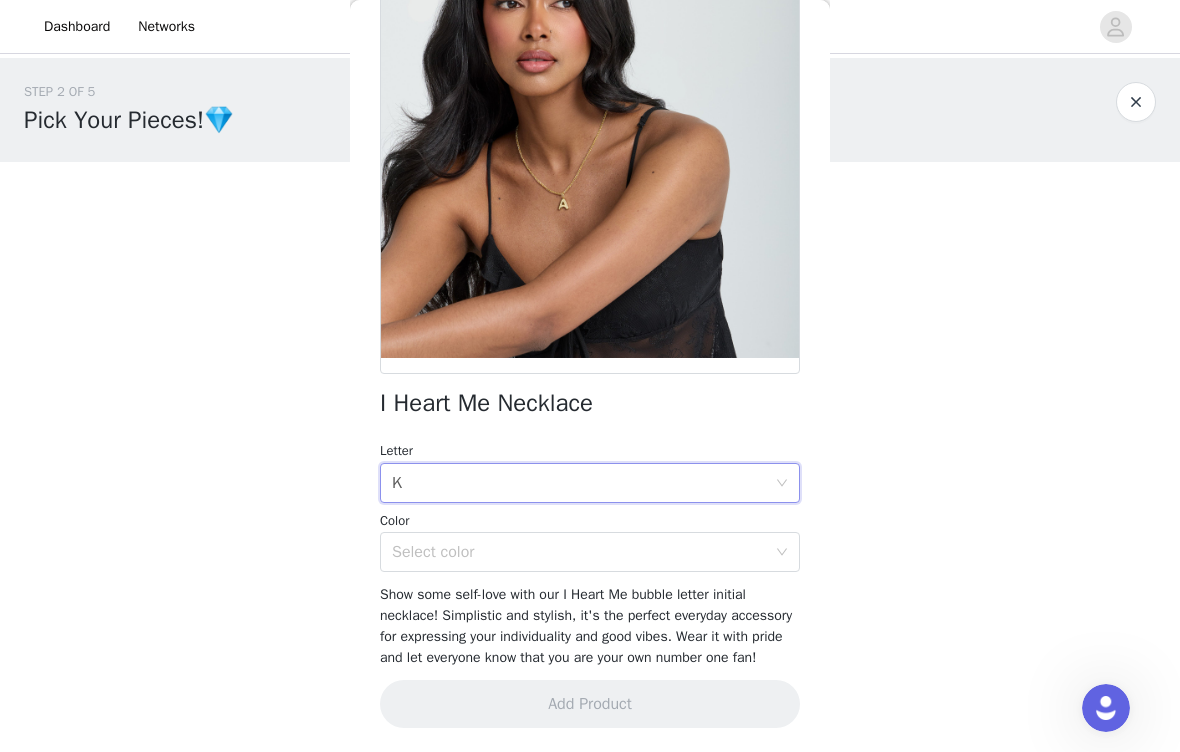 click on "Select color" at bounding box center (579, 552) 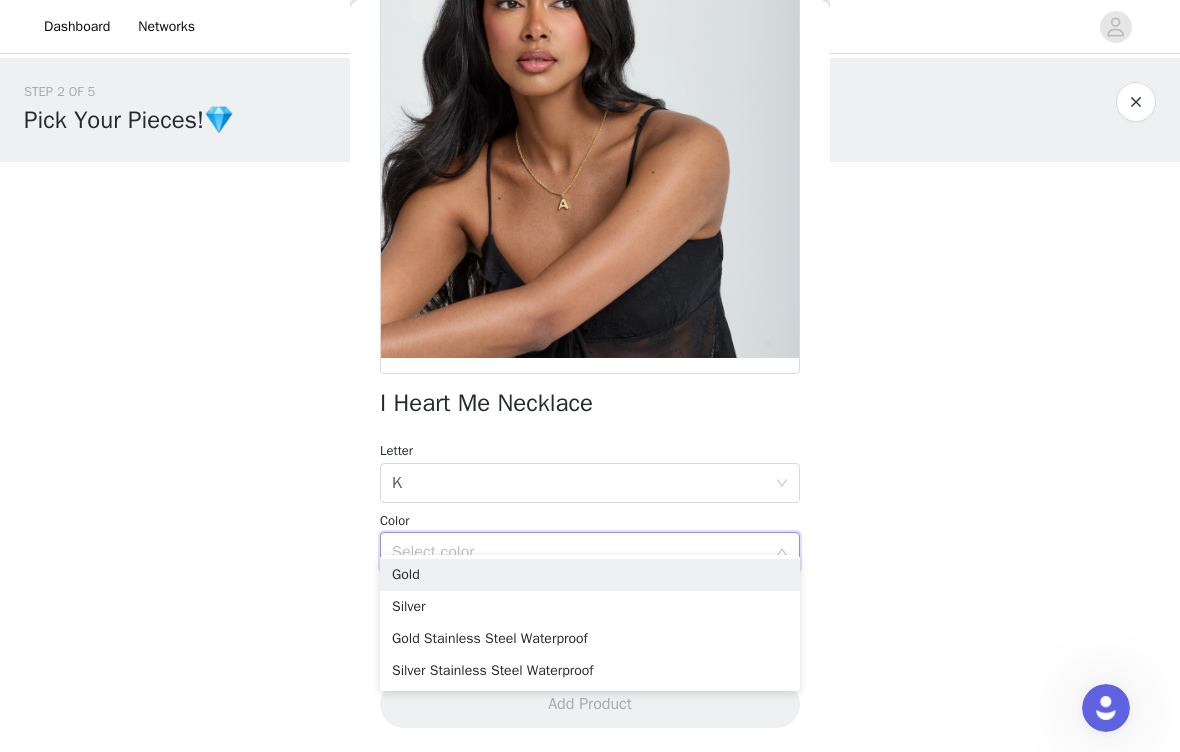 click on "Gold Stainless Steel Waterproof" at bounding box center (590, 639) 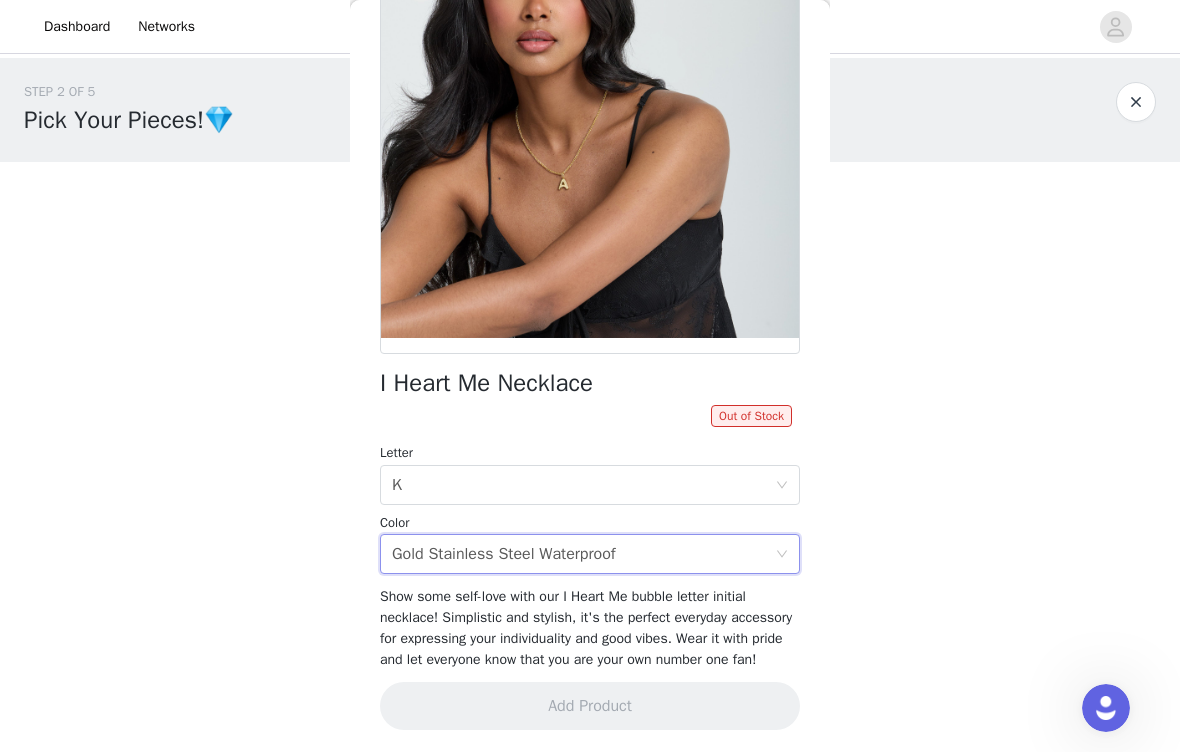 click on "Gold Stainless Steel Waterproof" at bounding box center [504, 554] 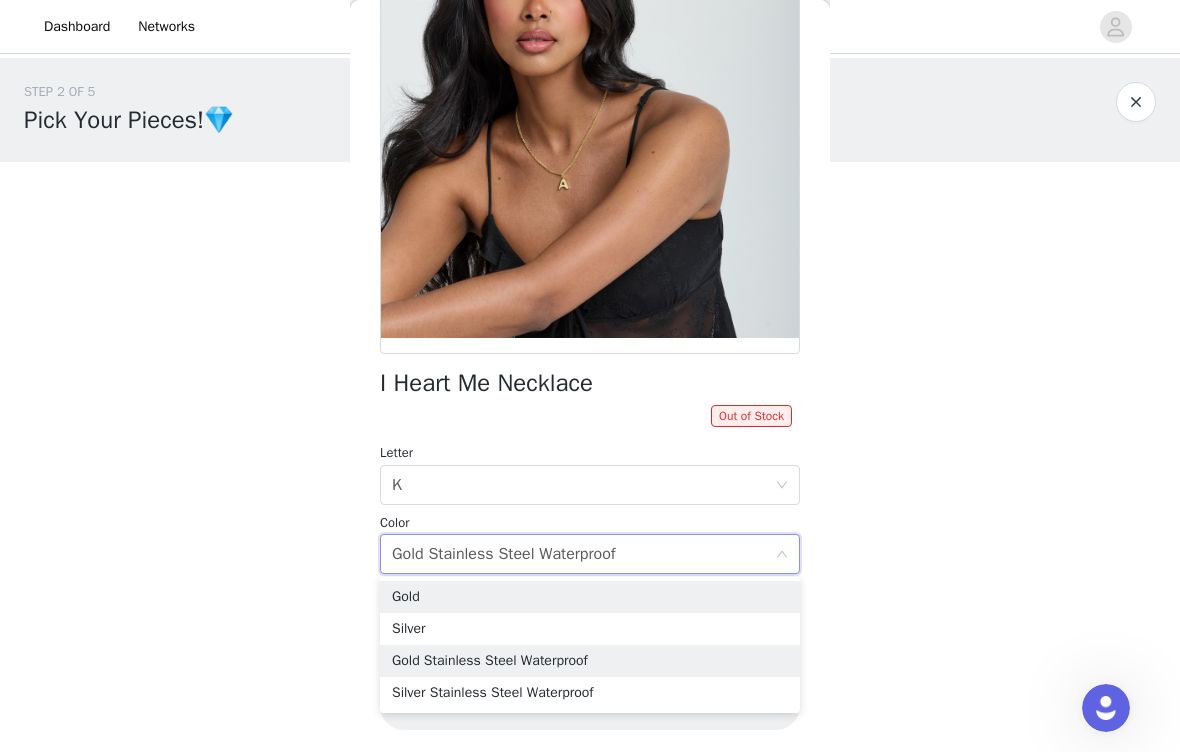 click on "Gold" at bounding box center (590, 597) 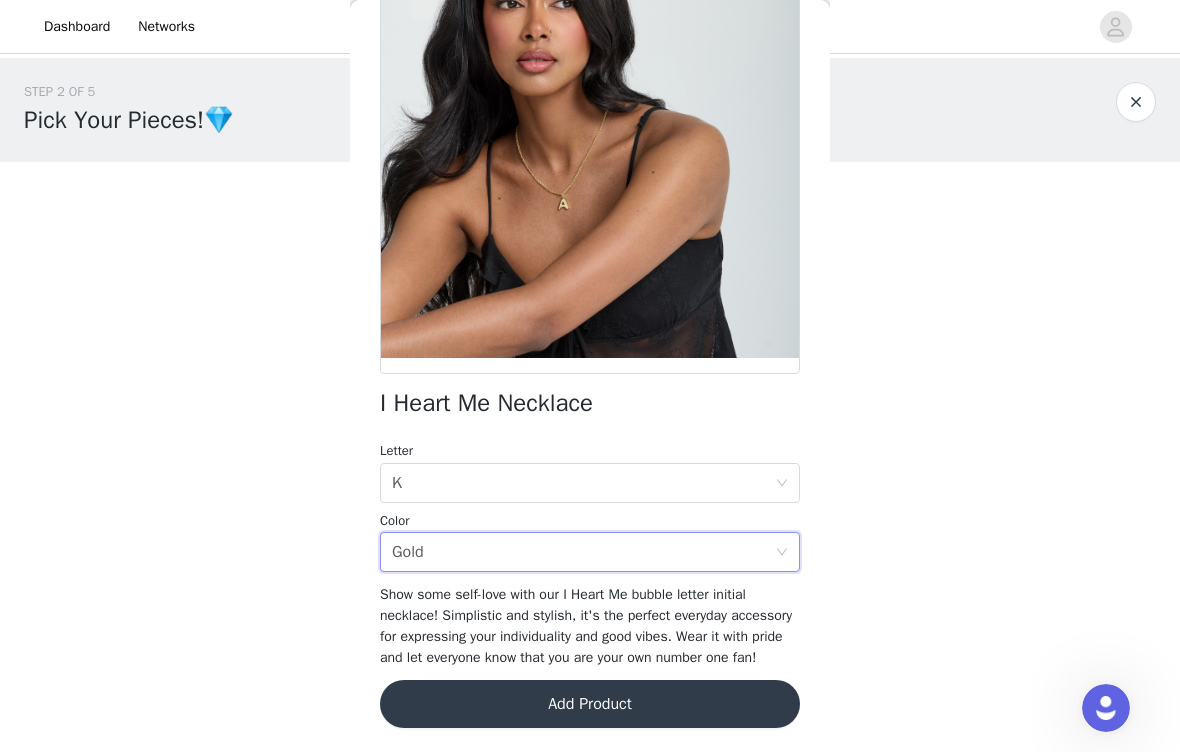 click on "Add Product" at bounding box center [590, 704] 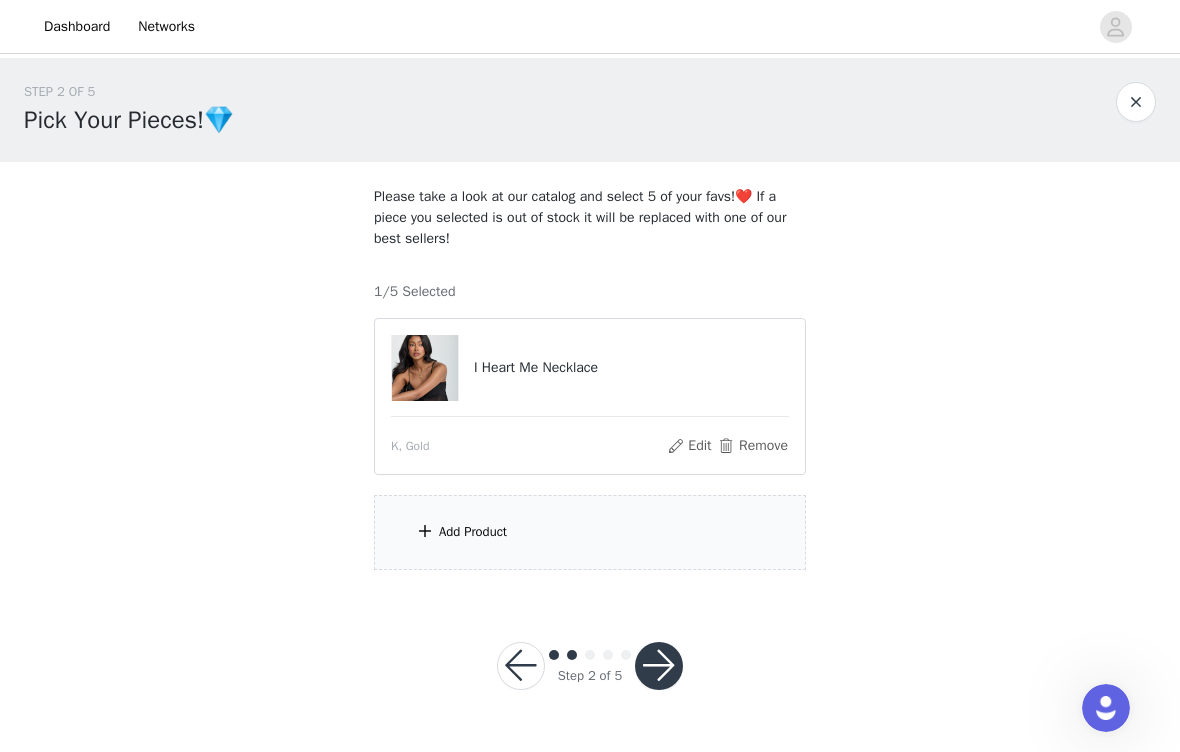 click on "Add Product" at bounding box center [590, 532] 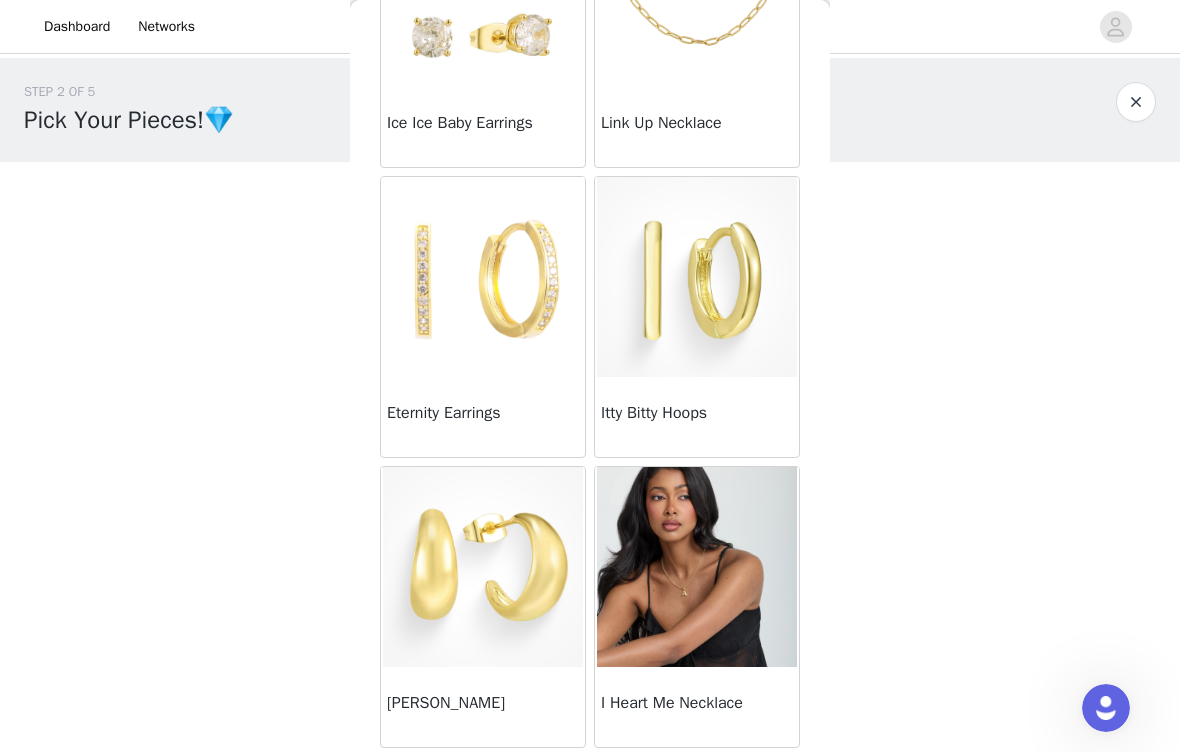 scroll, scrollTop: 1374, scrollLeft: 0, axis: vertical 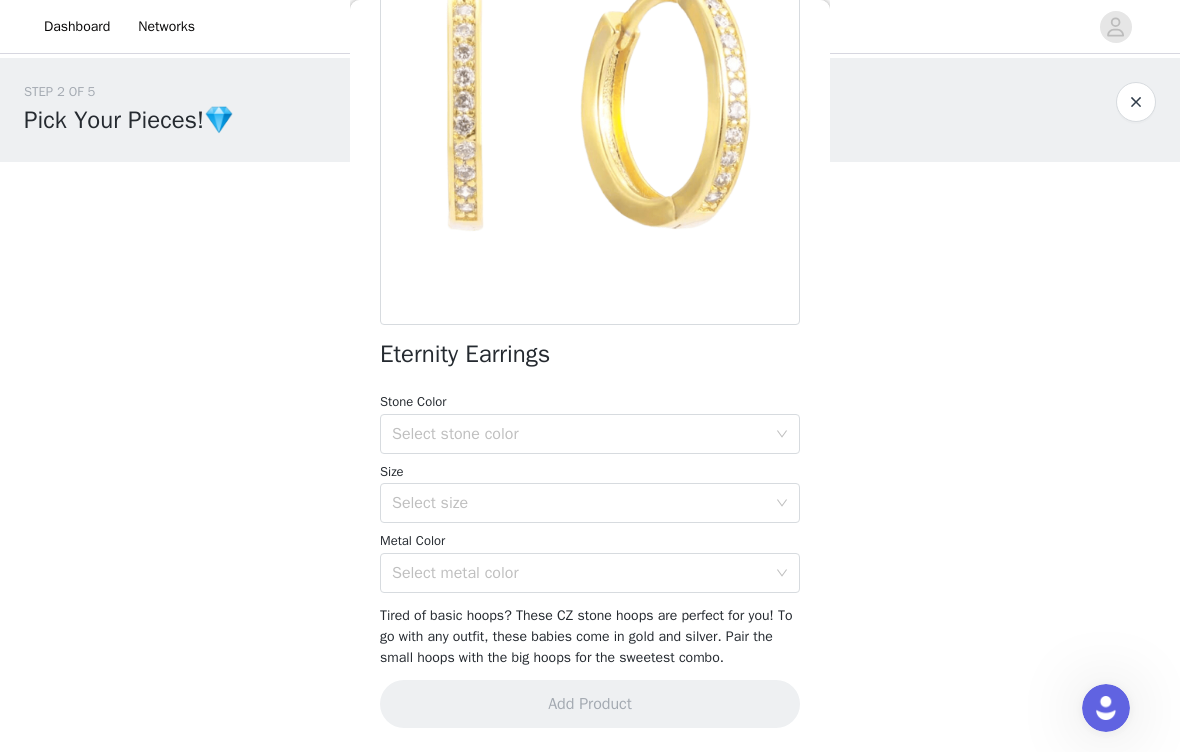 click on "Stone Color" at bounding box center [590, 402] 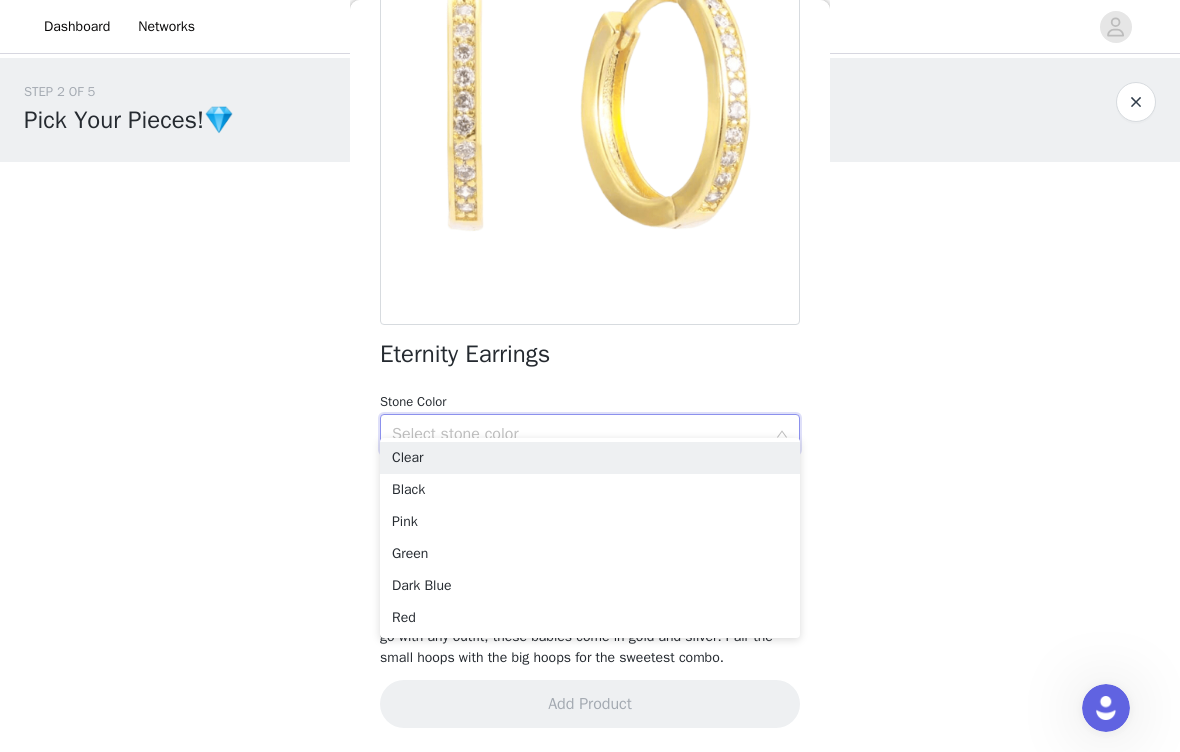 click on "Clear" at bounding box center (590, 458) 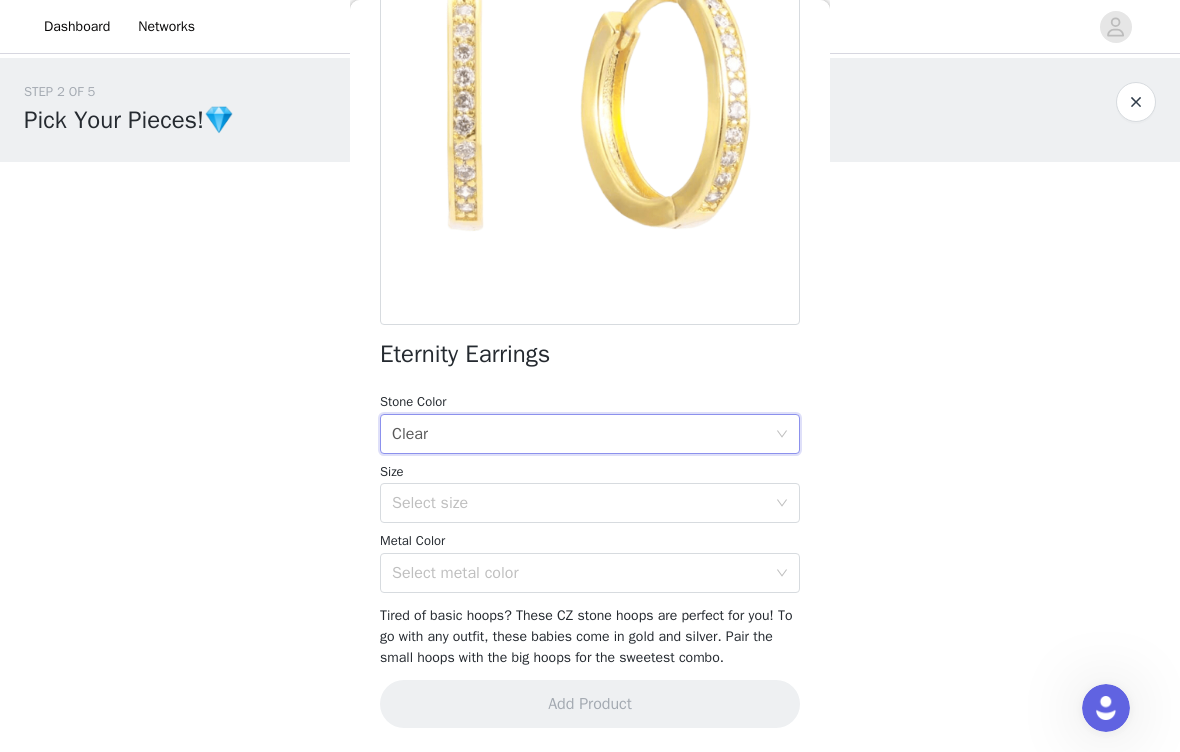 click on "Select size" at bounding box center [579, 503] 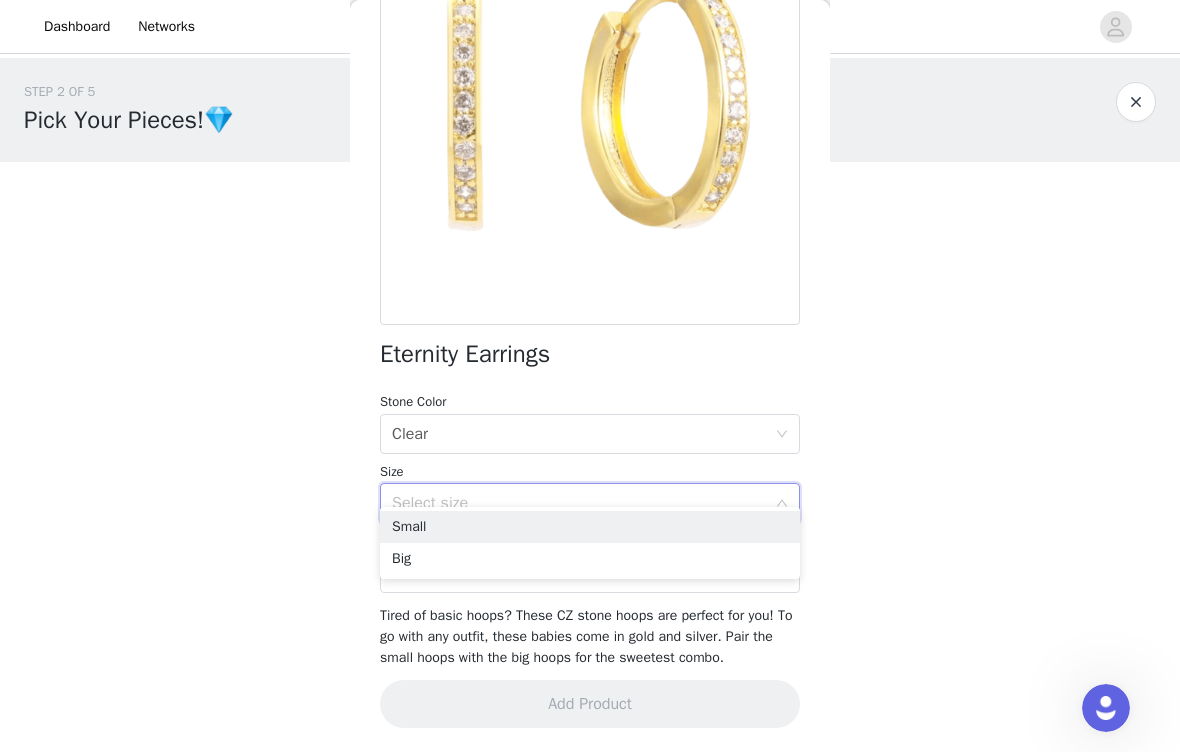 click on "Small" at bounding box center [590, 527] 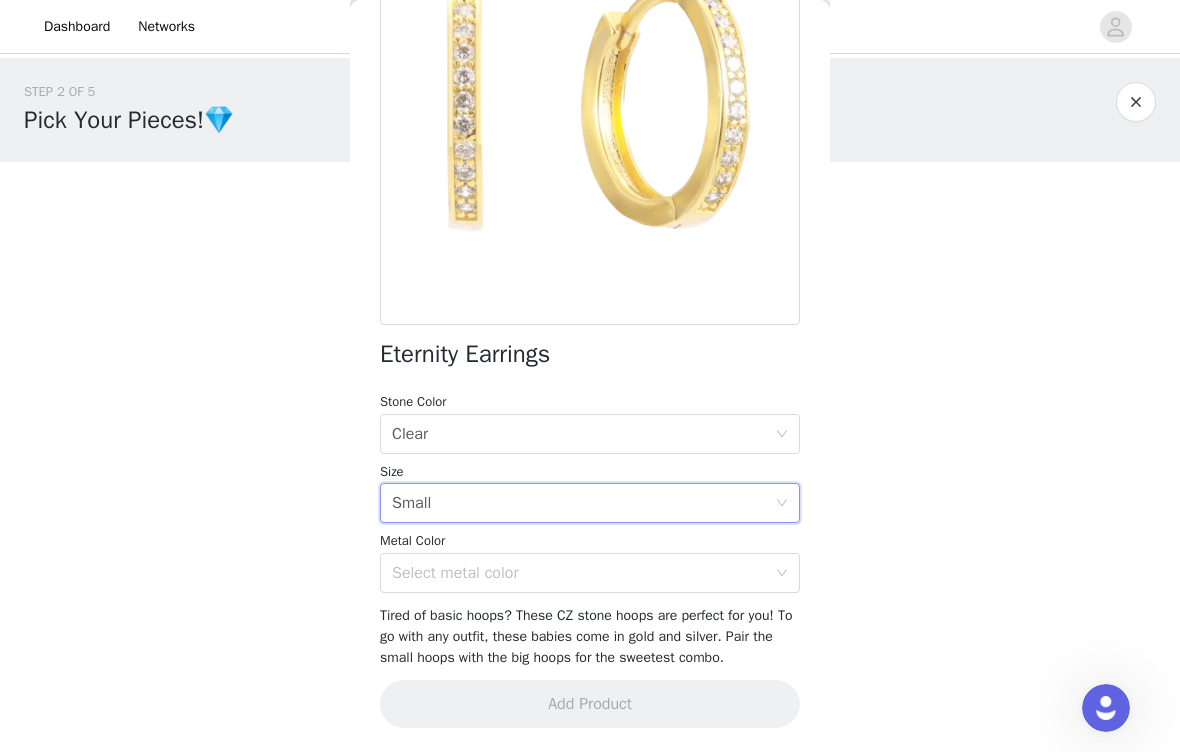 click on "Select metal color" at bounding box center [579, 573] 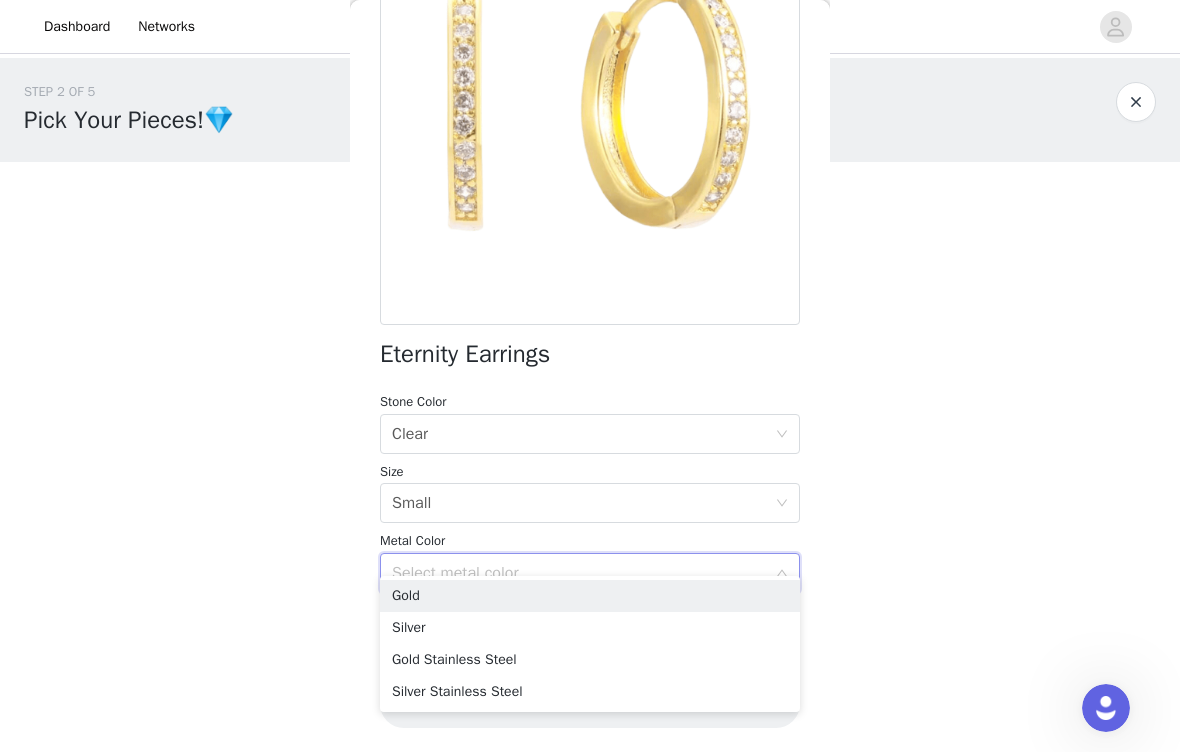 click on "Gold" at bounding box center (590, 596) 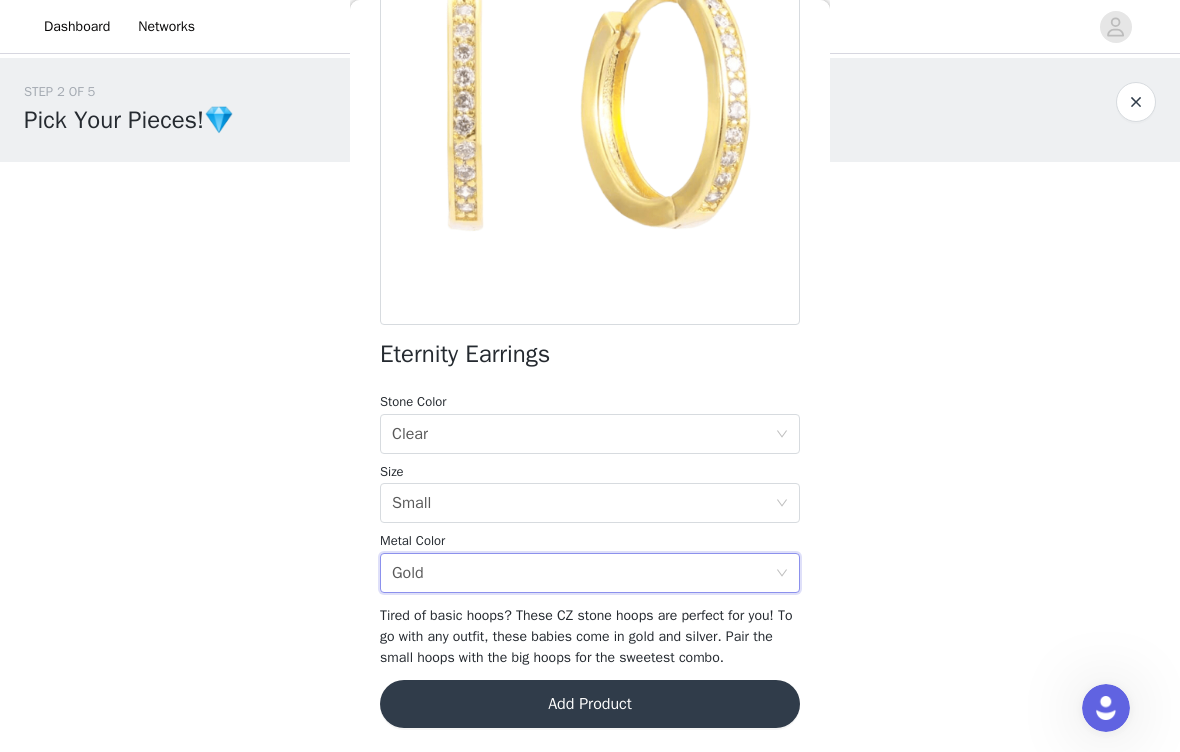 click on "Gold" at bounding box center [408, 573] 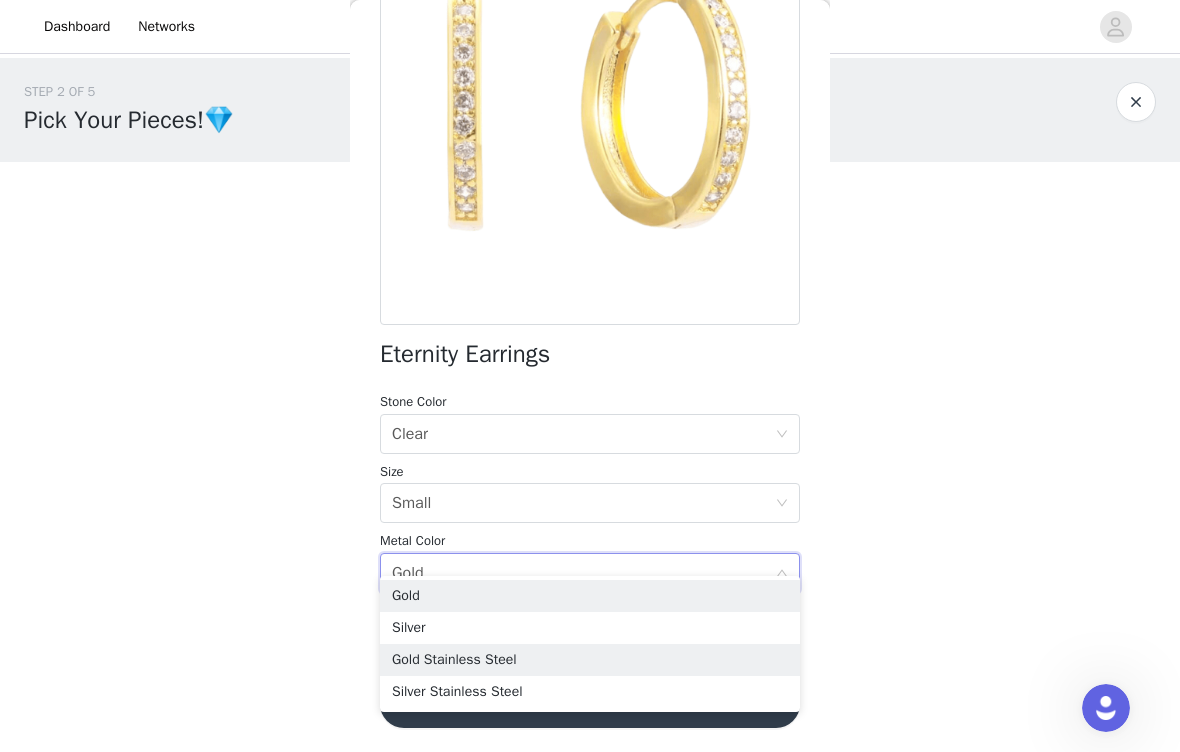 click on "Gold Stainless Steel" at bounding box center (590, 660) 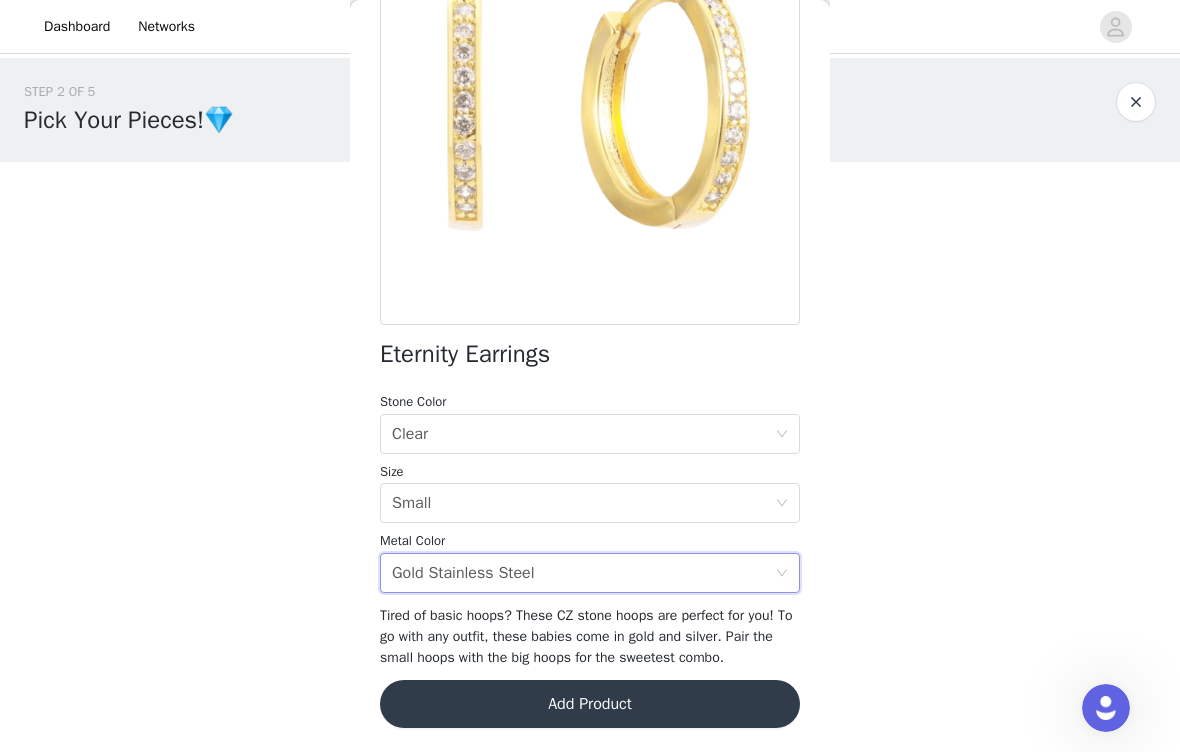 click on "Add Product" at bounding box center (590, 704) 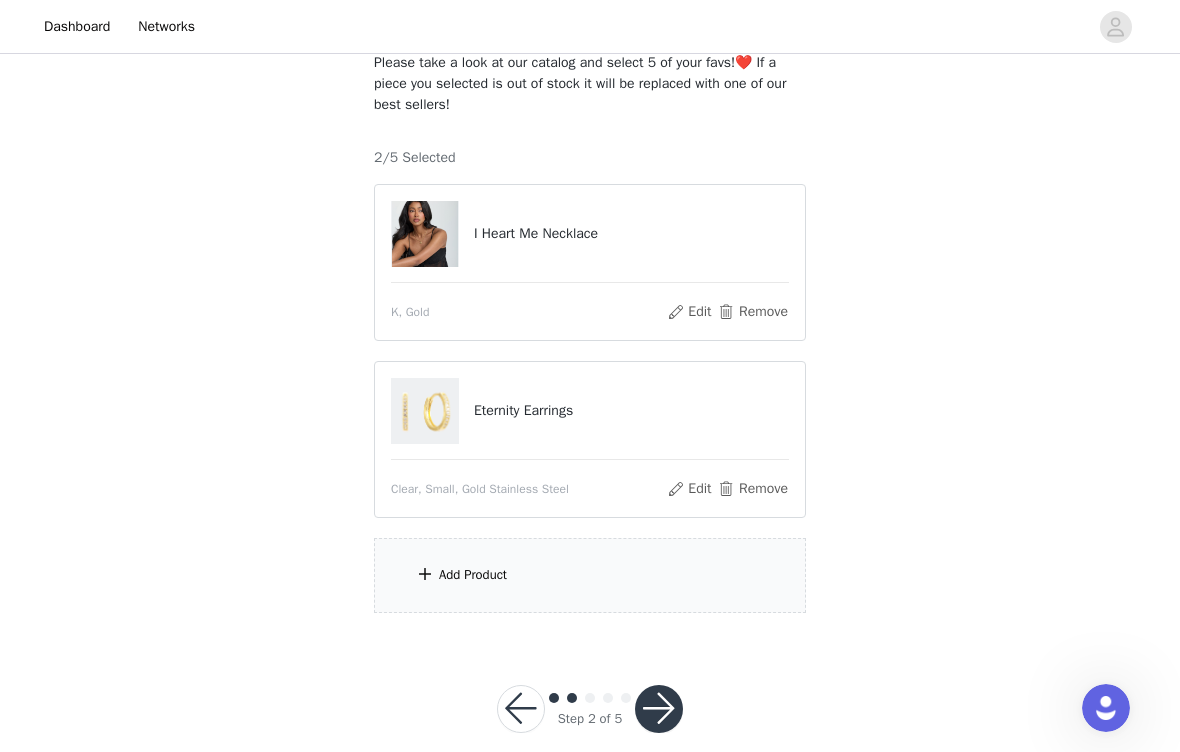 scroll, scrollTop: 137, scrollLeft: 0, axis: vertical 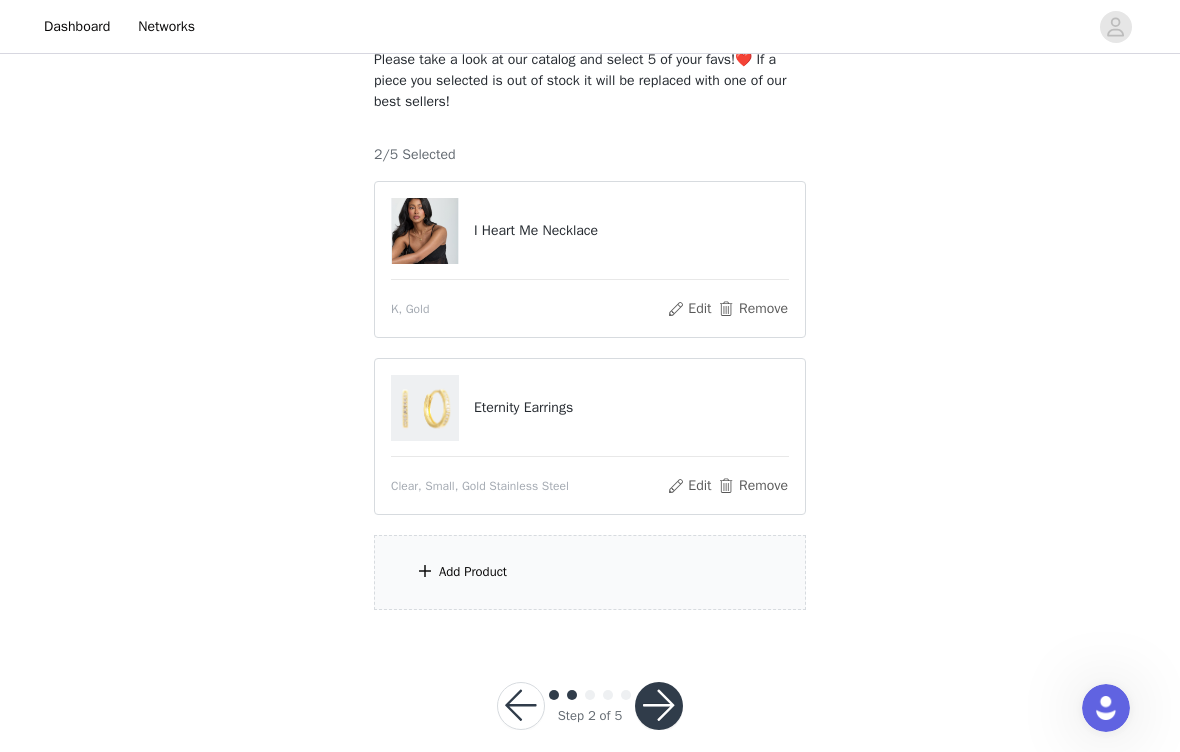 click at bounding box center (425, 571) 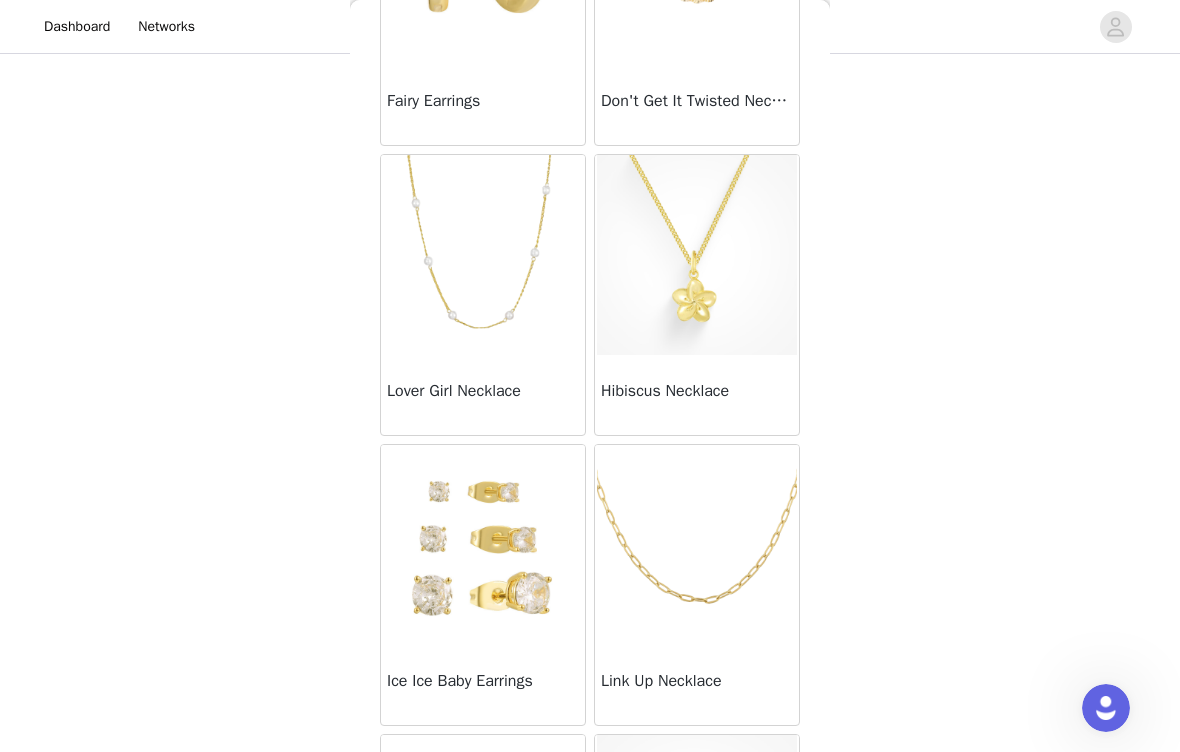 click on "Lover Girl Necklace" at bounding box center [483, 395] 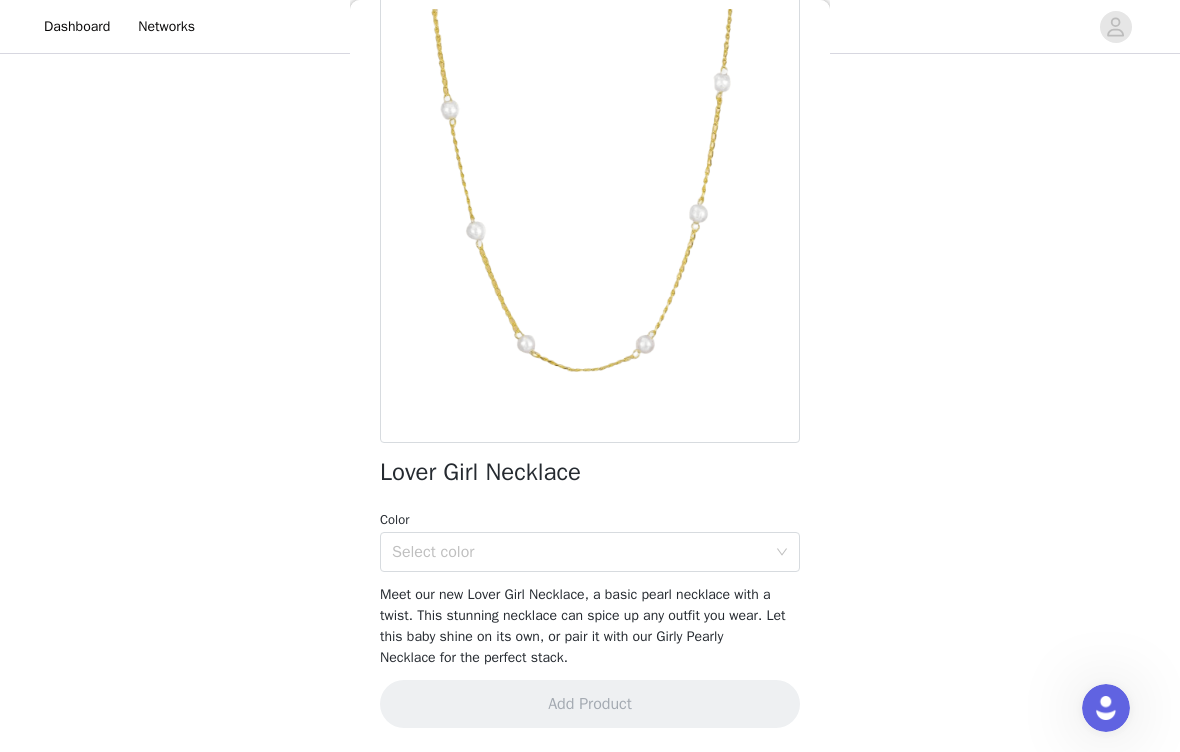 scroll, scrollTop: 81, scrollLeft: 0, axis: vertical 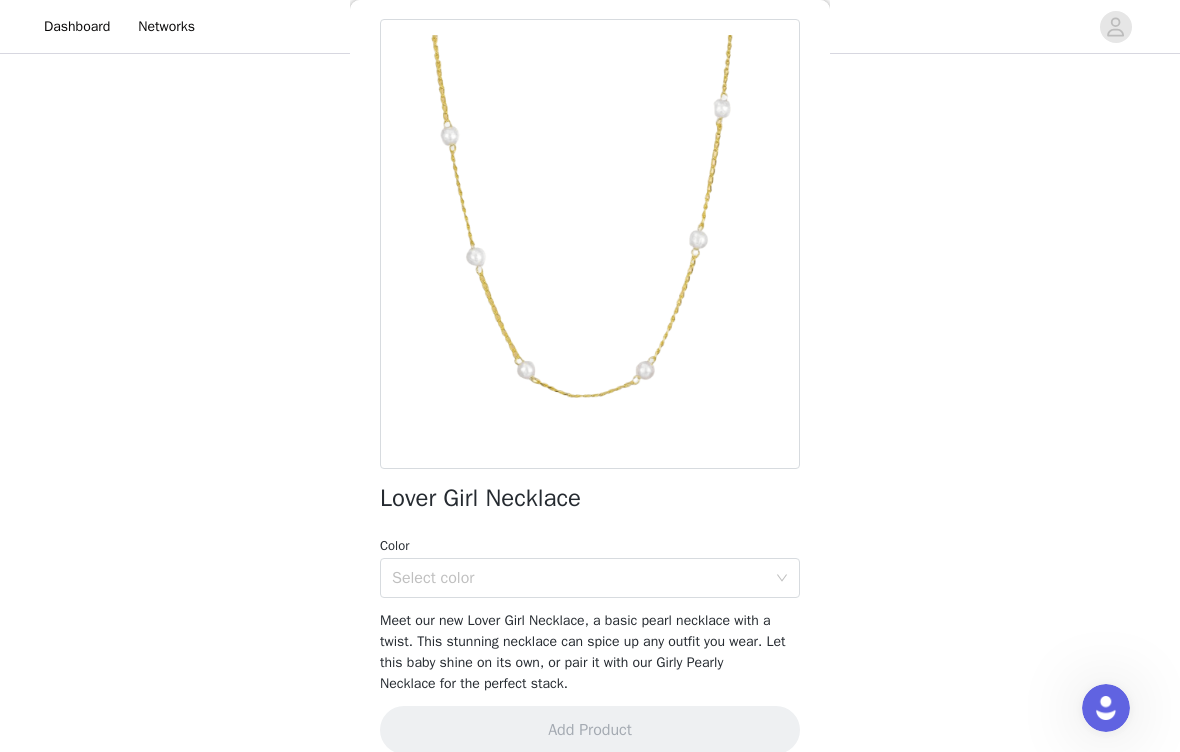 click on "Select color" at bounding box center [579, 578] 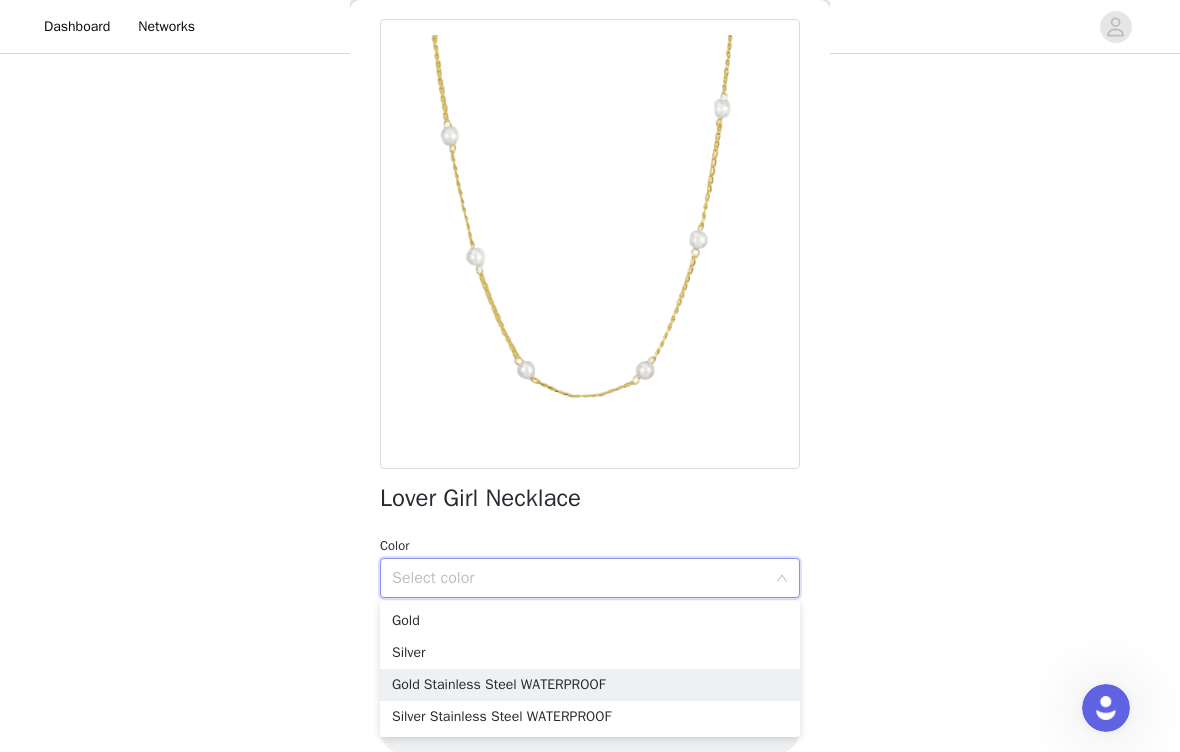 click on "Gold Stainless Steel WATERPROOF" at bounding box center (590, 685) 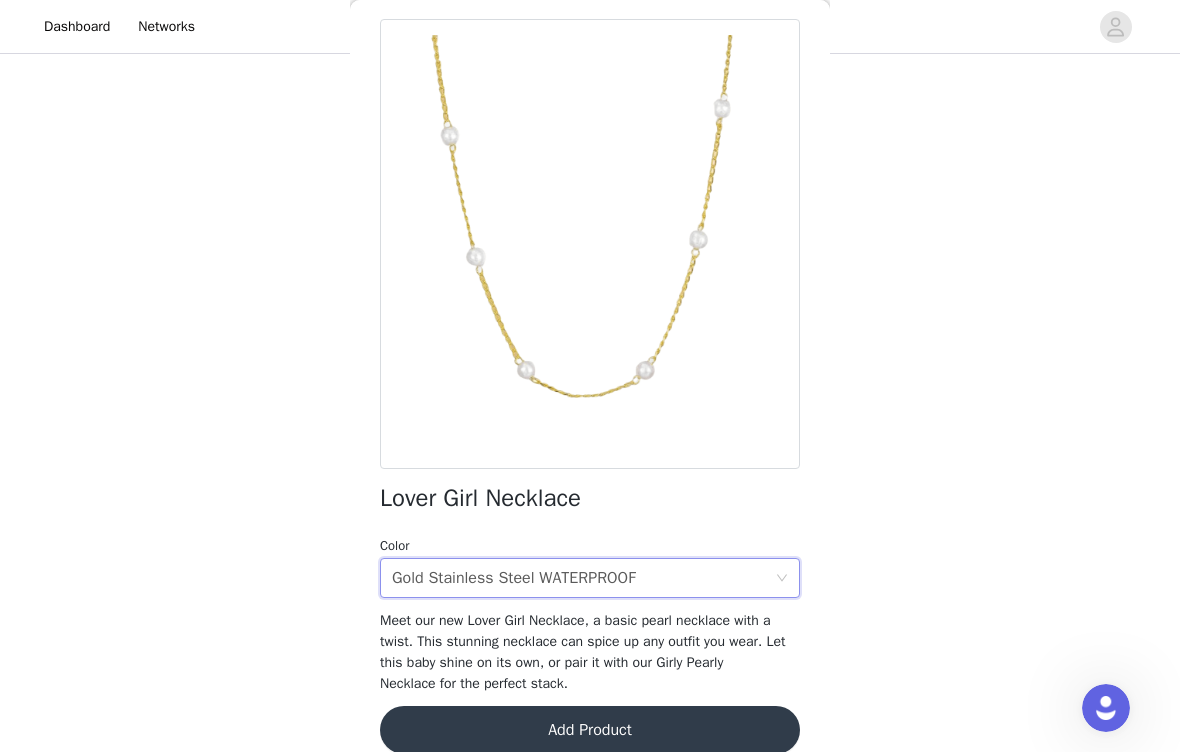 click on "Add Product" at bounding box center [590, 730] 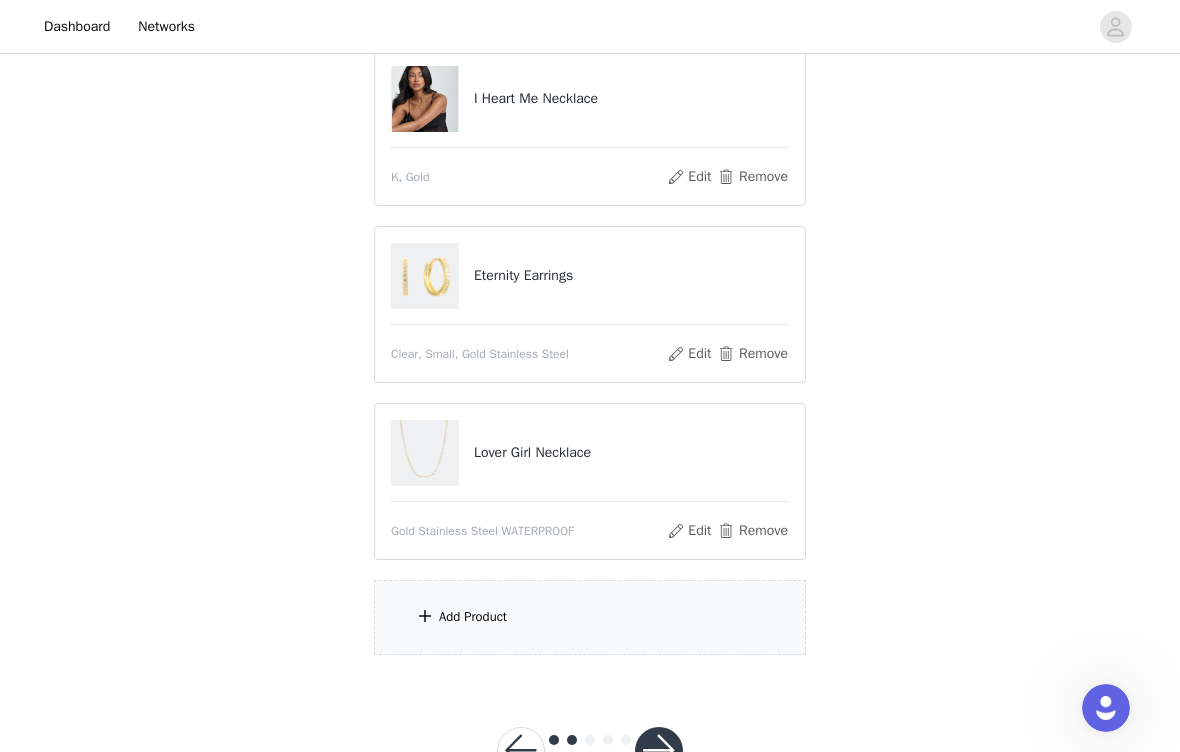 scroll, scrollTop: 314, scrollLeft: 0, axis: vertical 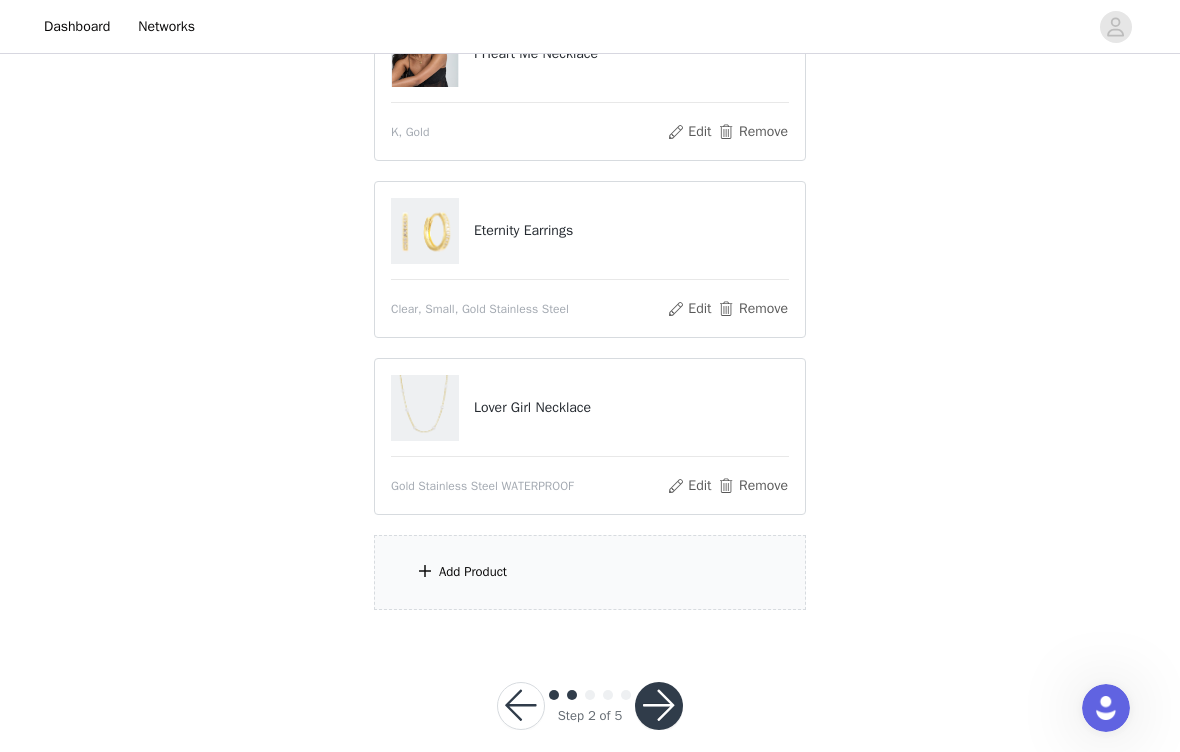 click at bounding box center (425, 571) 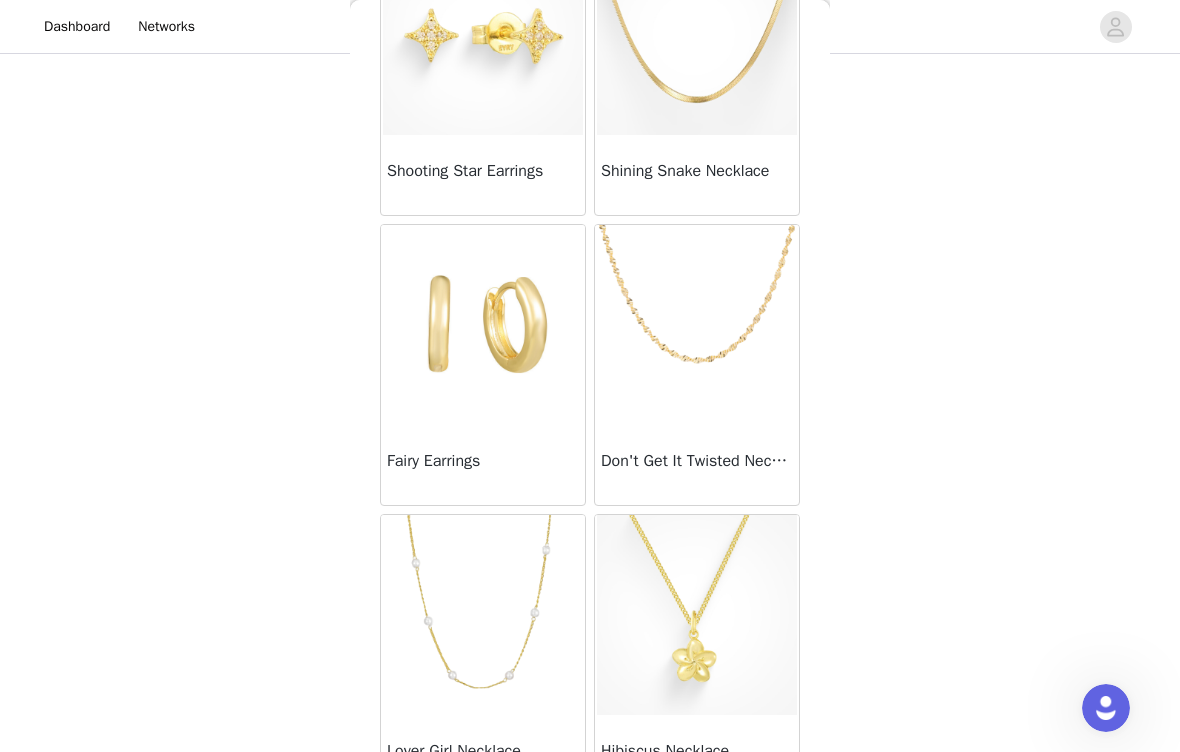 click on "Don't Get It Twisted Necklace" at bounding box center (697, 465) 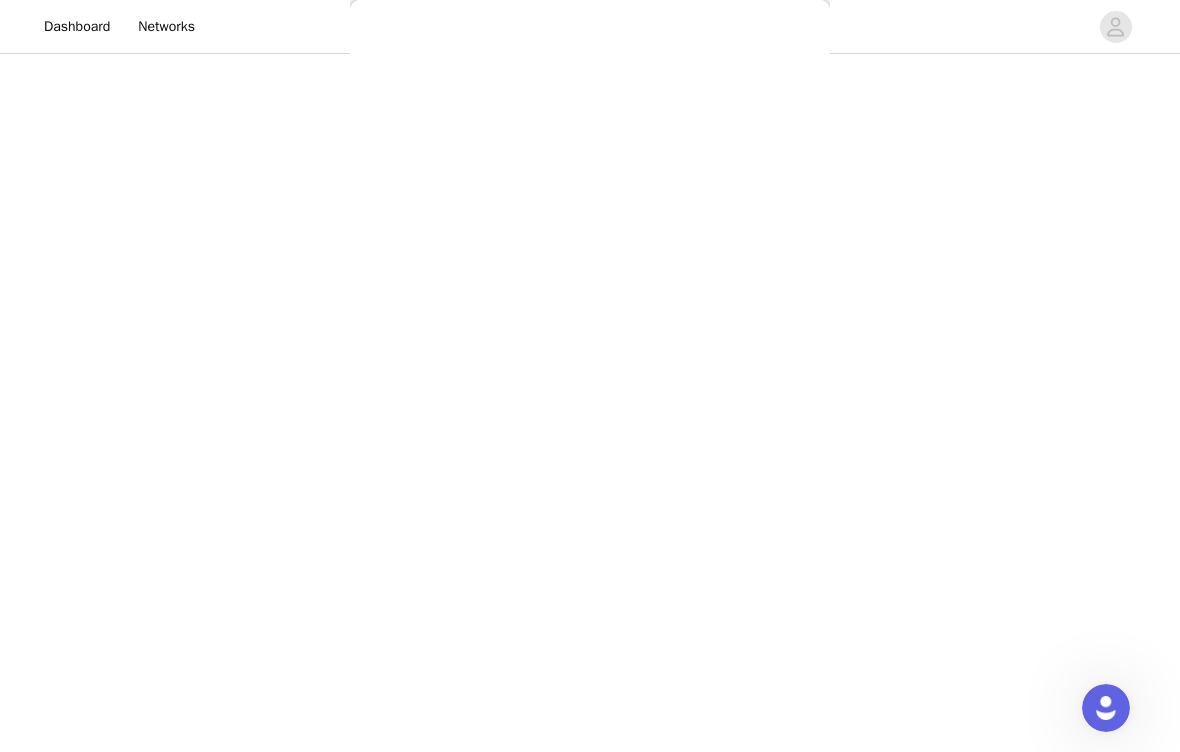 scroll, scrollTop: 81, scrollLeft: 0, axis: vertical 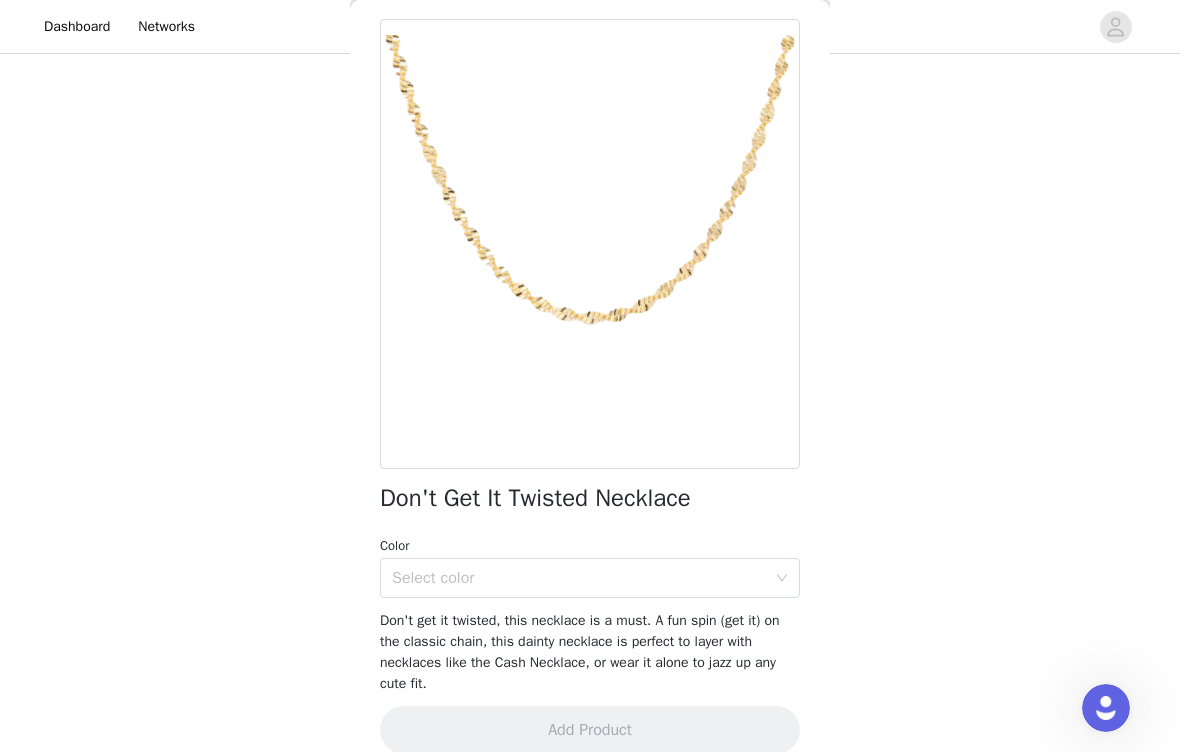 click on "Select color" at bounding box center [579, 578] 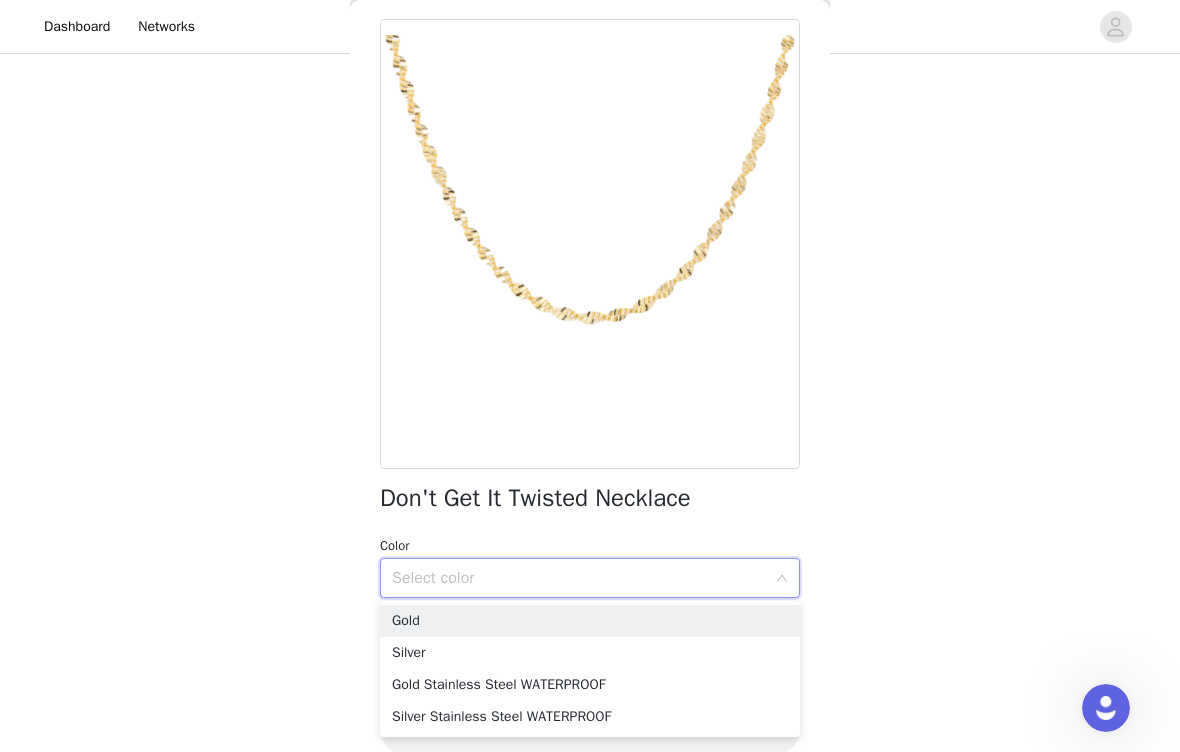 click on "Gold Stainless Steel WATERPROOF" at bounding box center (590, 685) 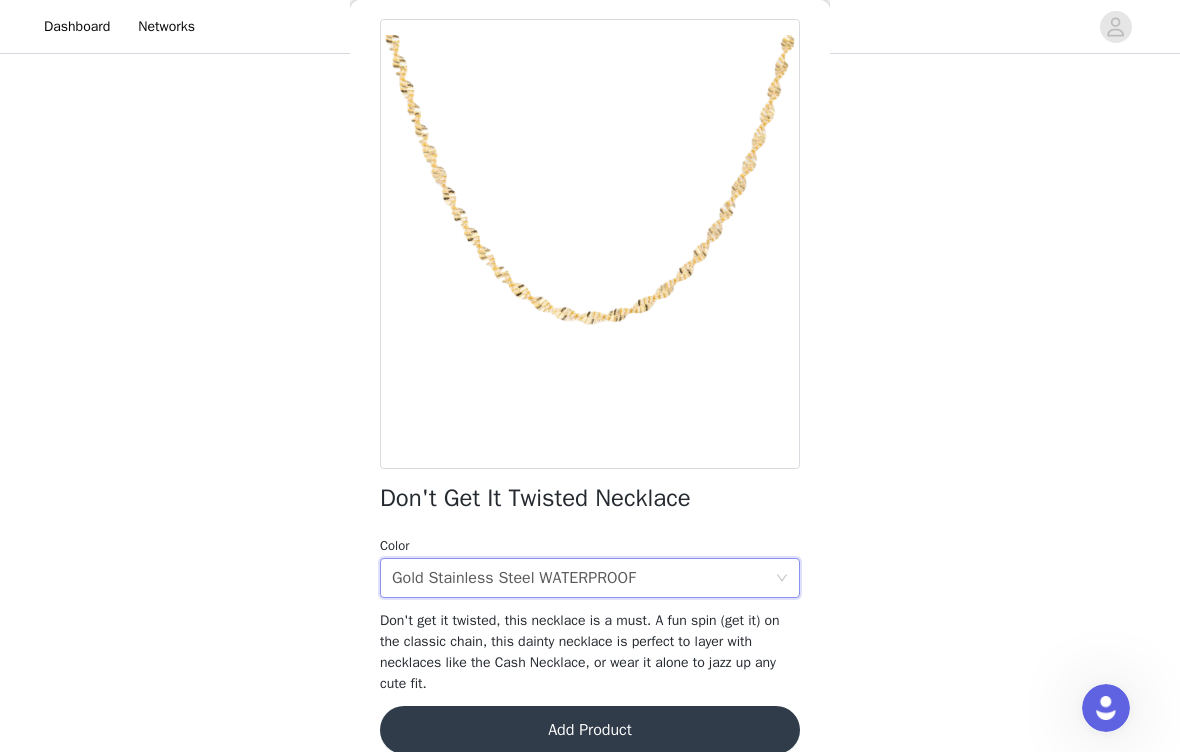 click on "Add Product" at bounding box center (590, 730) 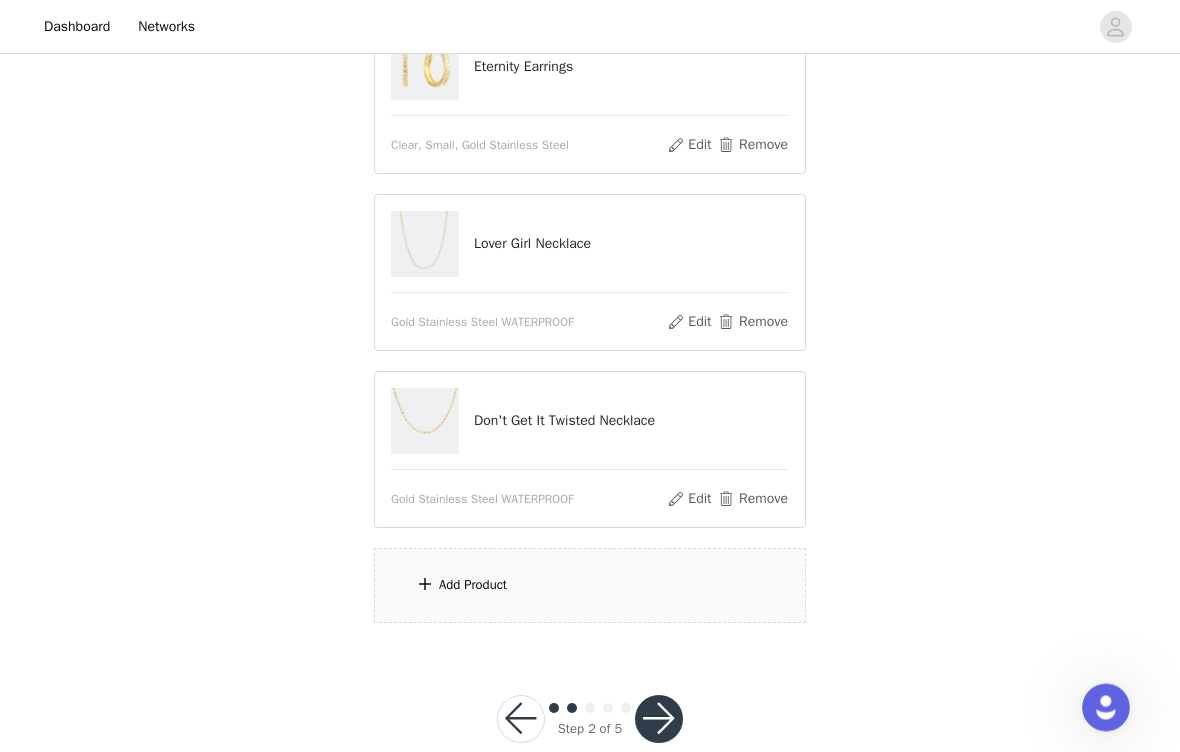 scroll, scrollTop: 491, scrollLeft: 0, axis: vertical 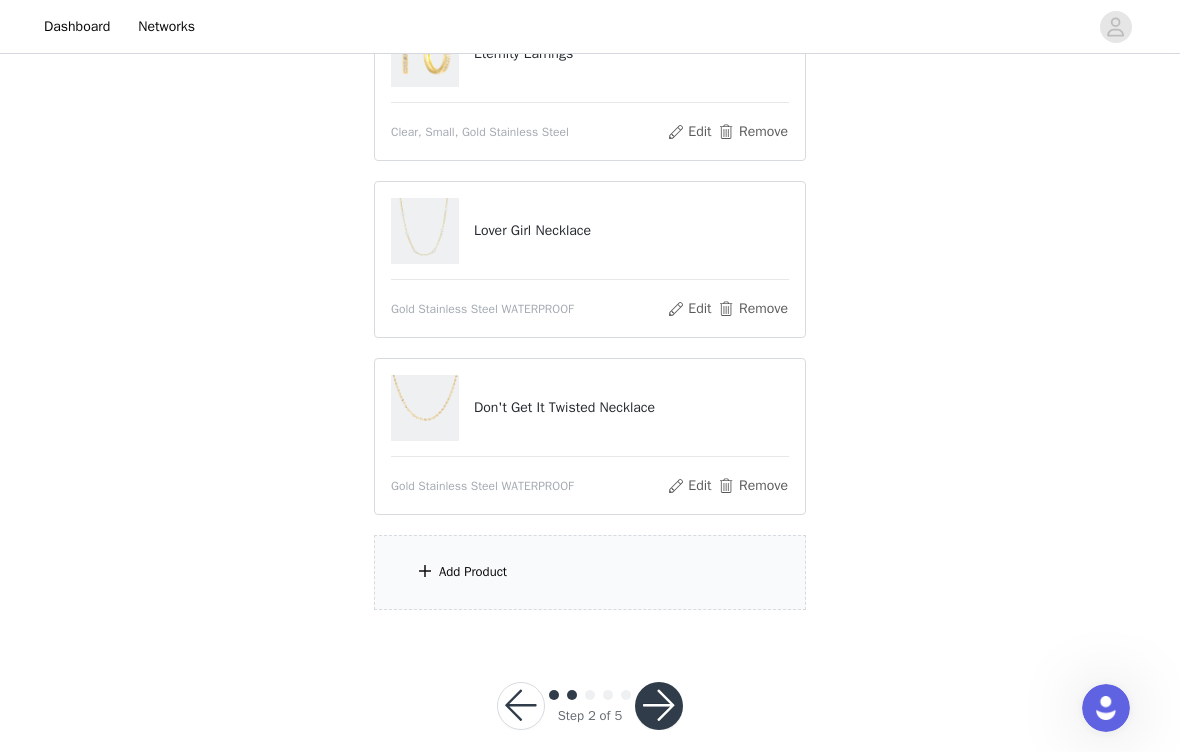 click at bounding box center [425, 571] 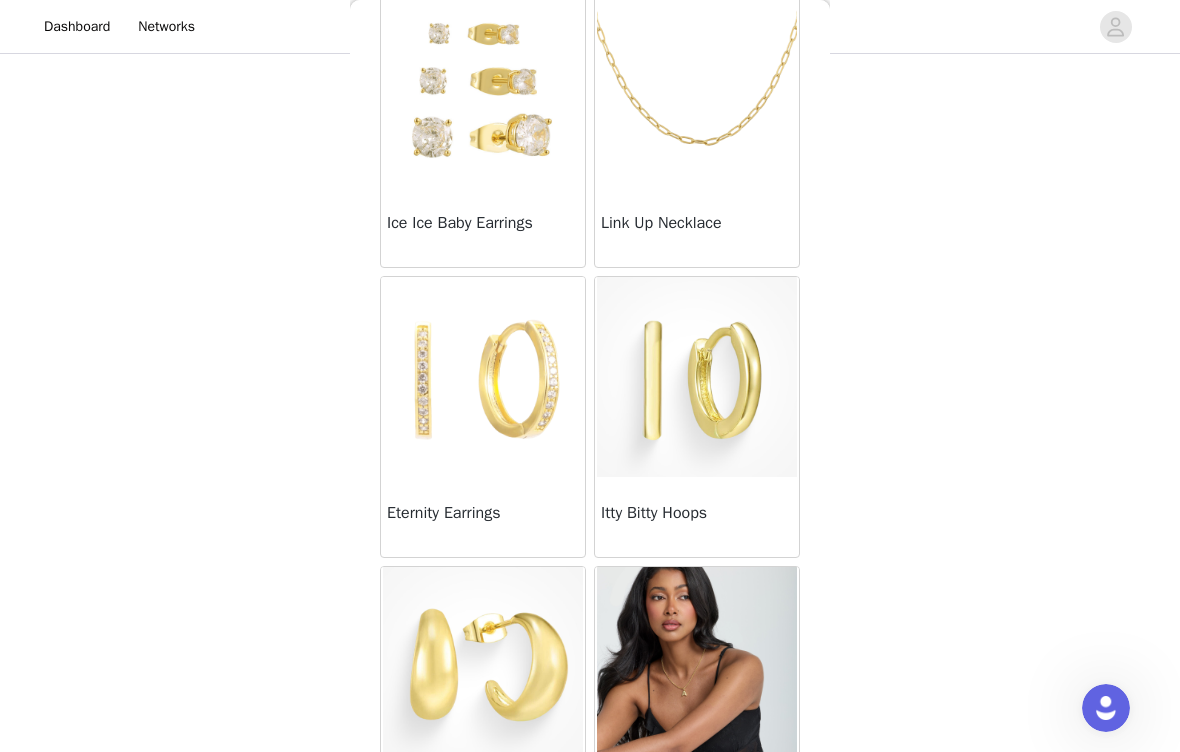 click at bounding box center (697, 667) 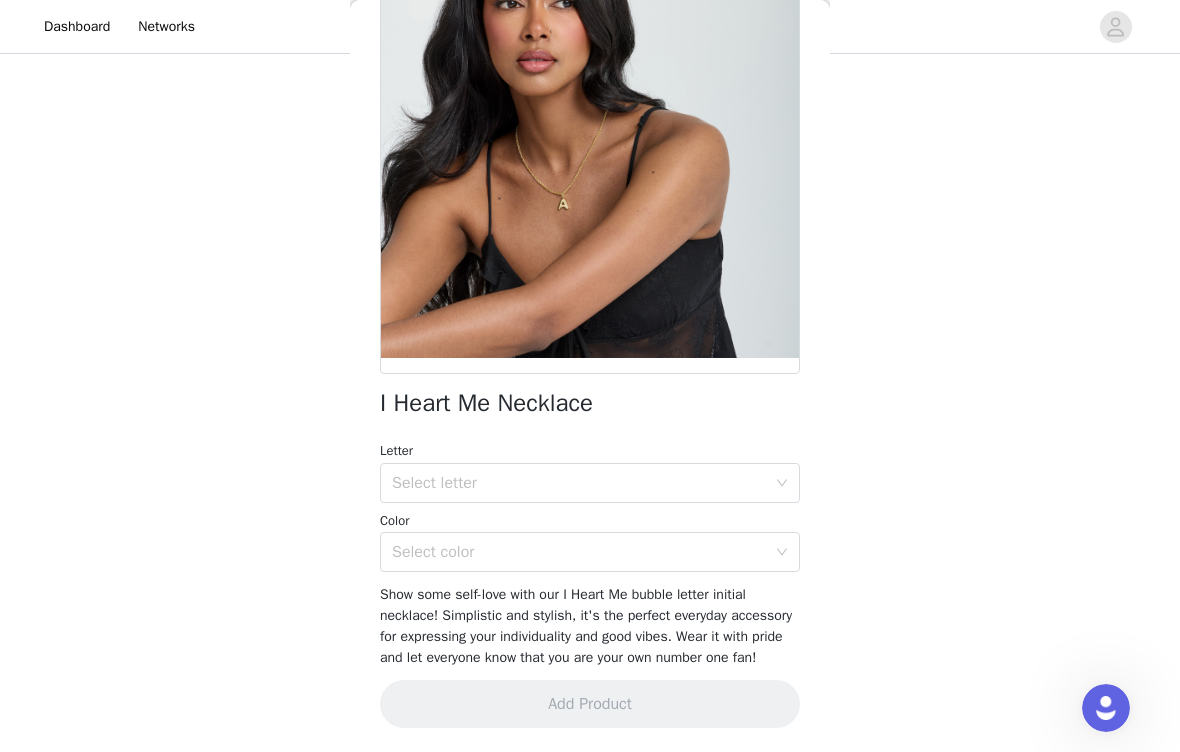 scroll, scrollTop: 171, scrollLeft: 0, axis: vertical 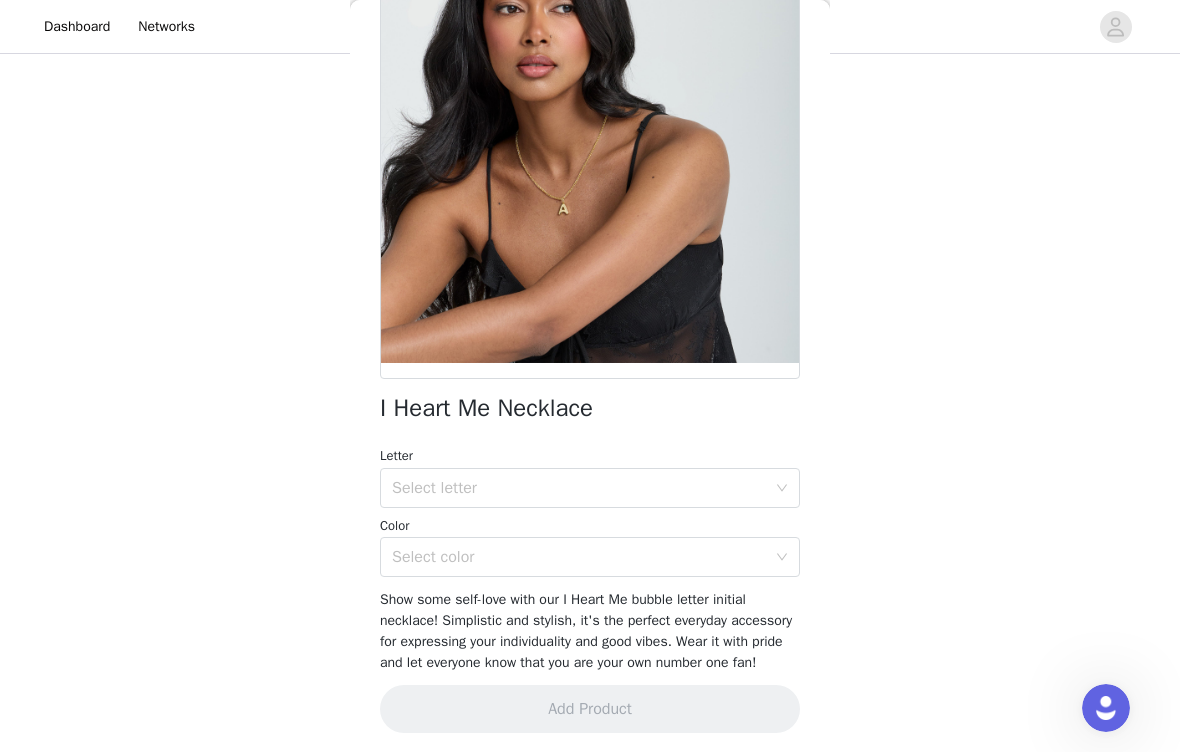 click on "Select letter" at bounding box center [579, 488] 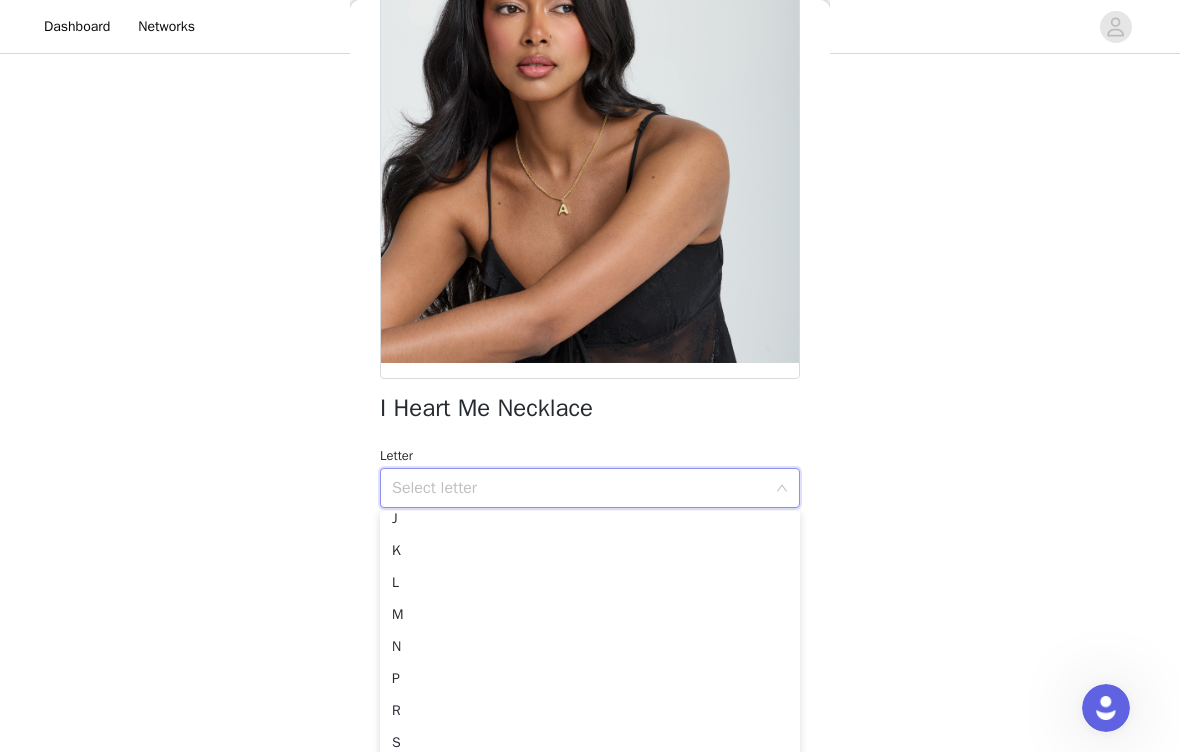 scroll, scrollTop: 208, scrollLeft: 0, axis: vertical 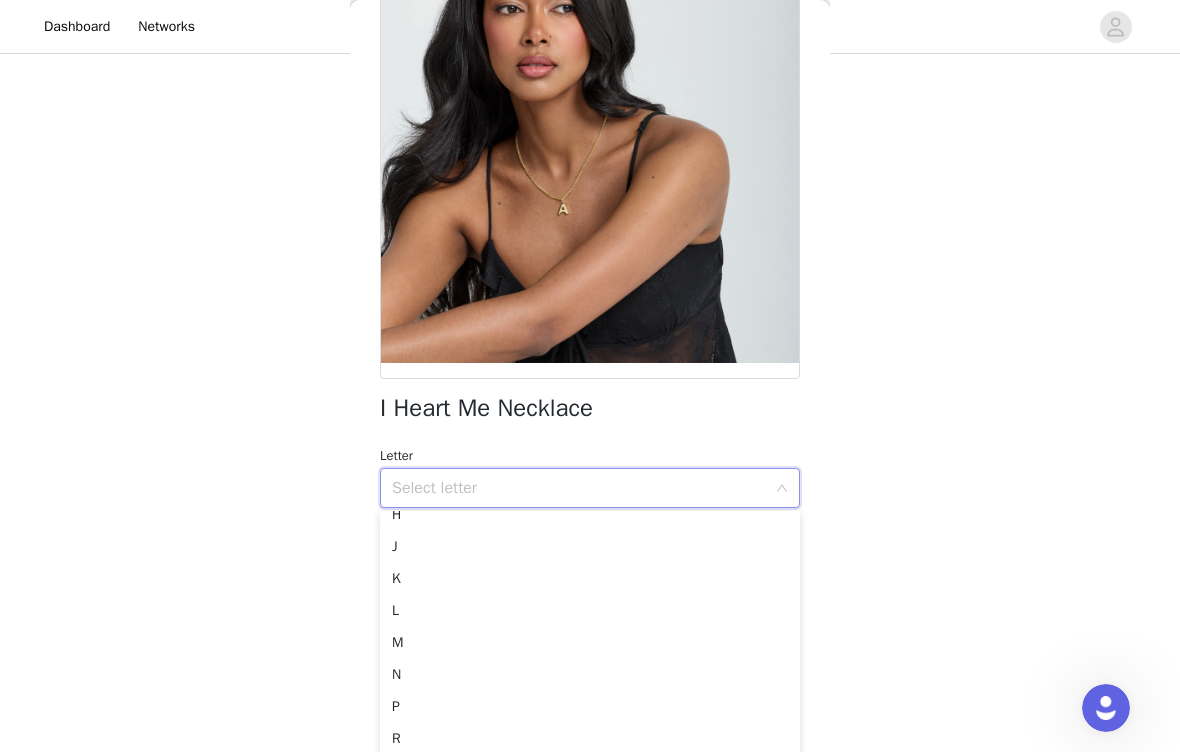 click on "K" at bounding box center (590, 579) 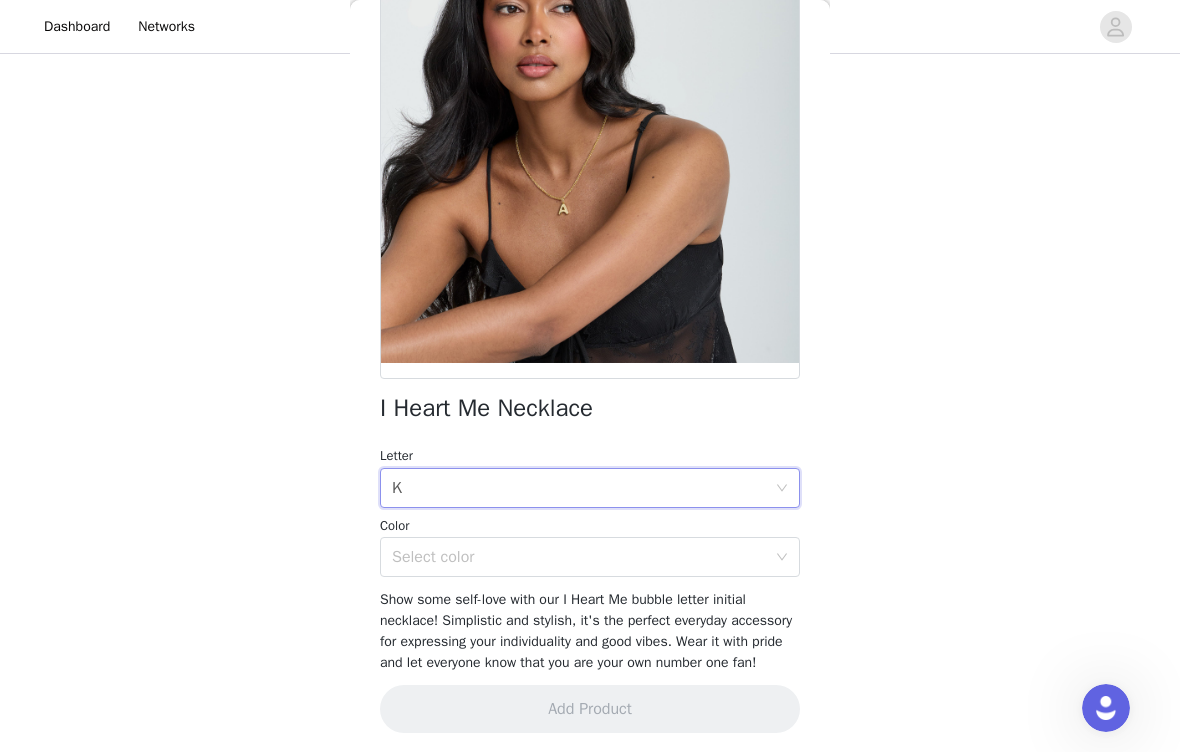 click on "Select color" at bounding box center [579, 557] 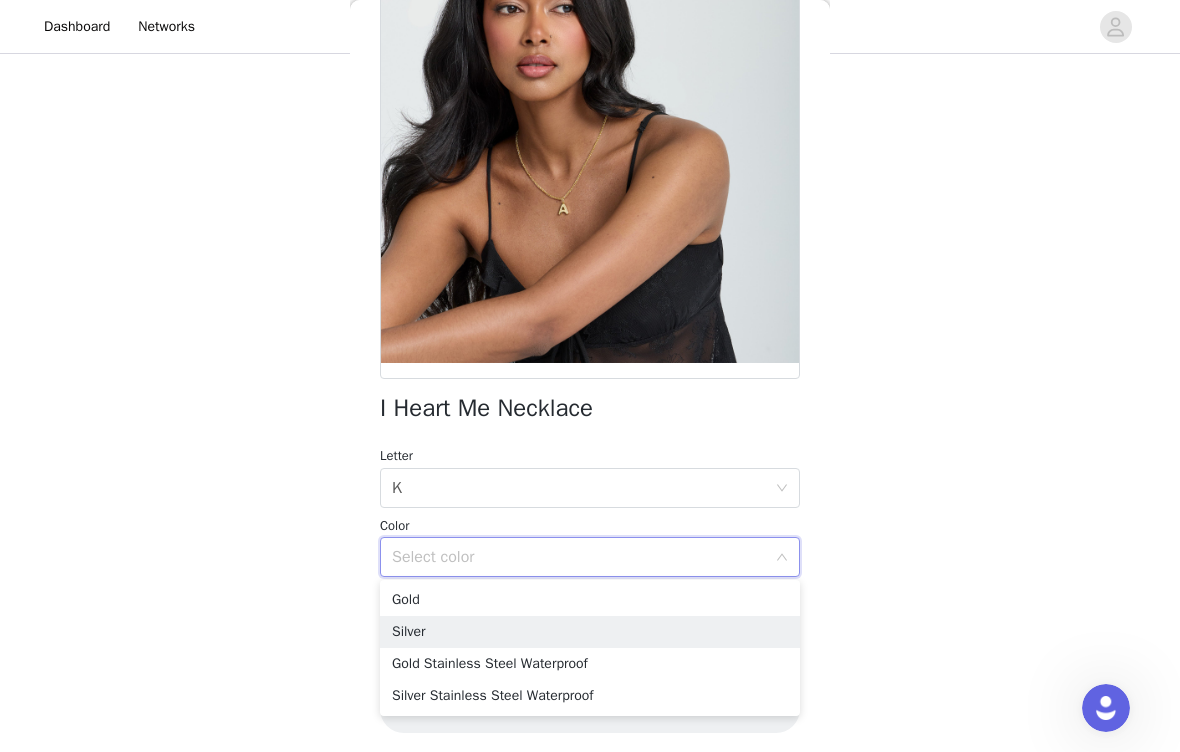 click on "Silver" at bounding box center [590, 632] 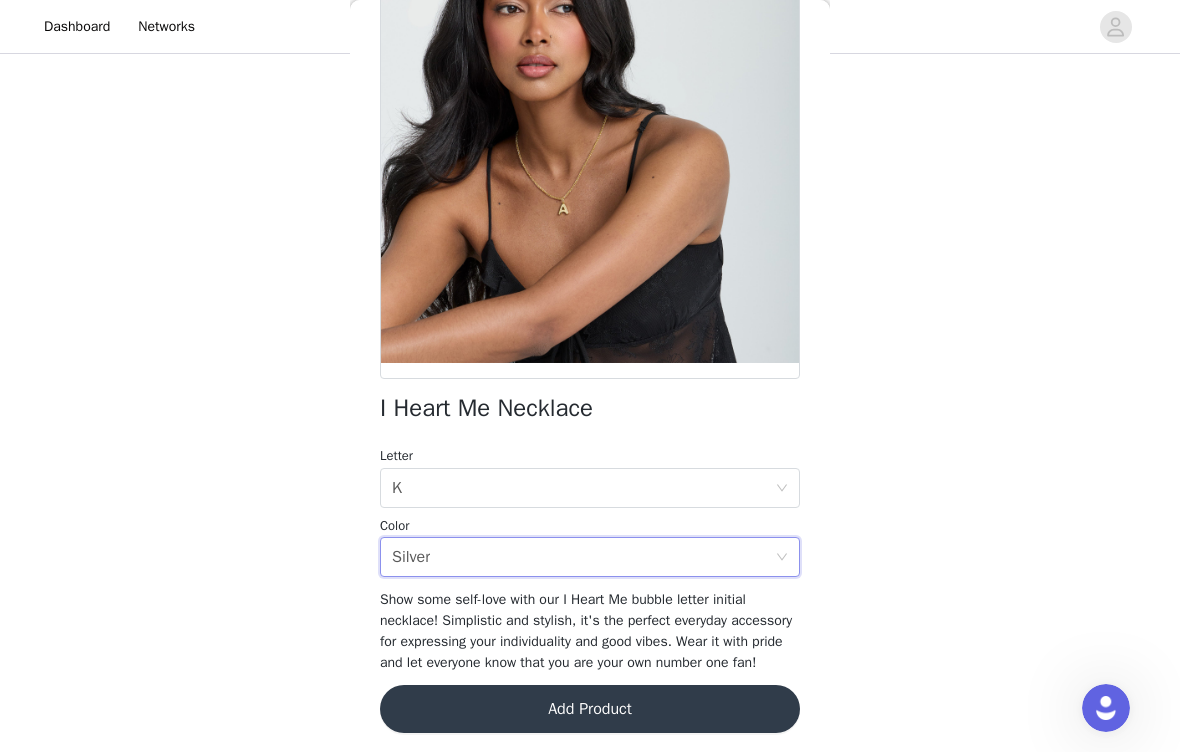 click on "Add Product" at bounding box center (590, 709) 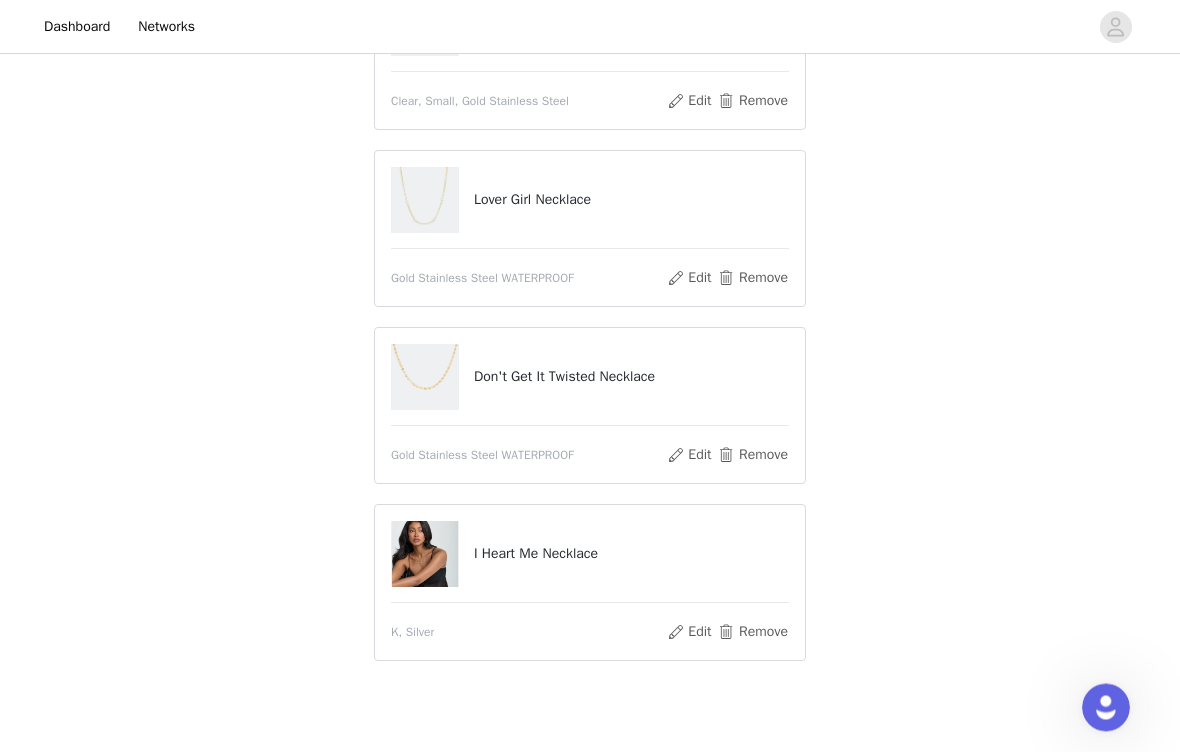 scroll, scrollTop: 539, scrollLeft: 0, axis: vertical 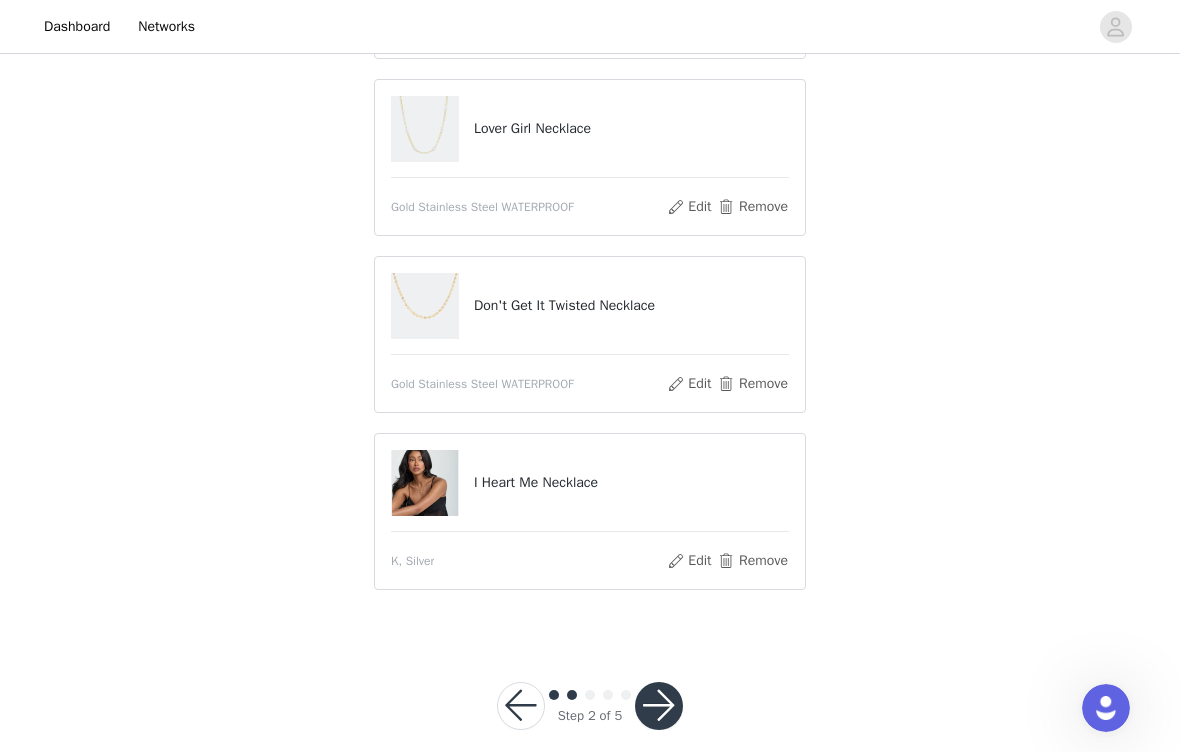 click at bounding box center (659, 706) 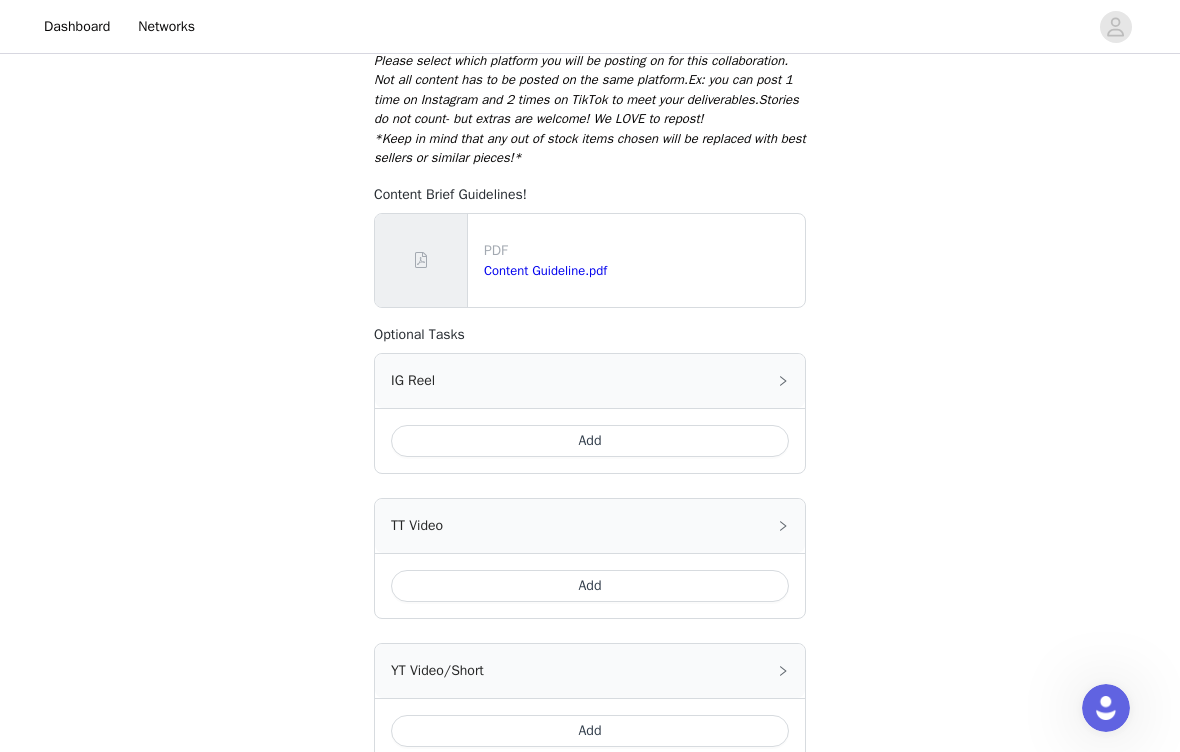 scroll, scrollTop: 611, scrollLeft: 0, axis: vertical 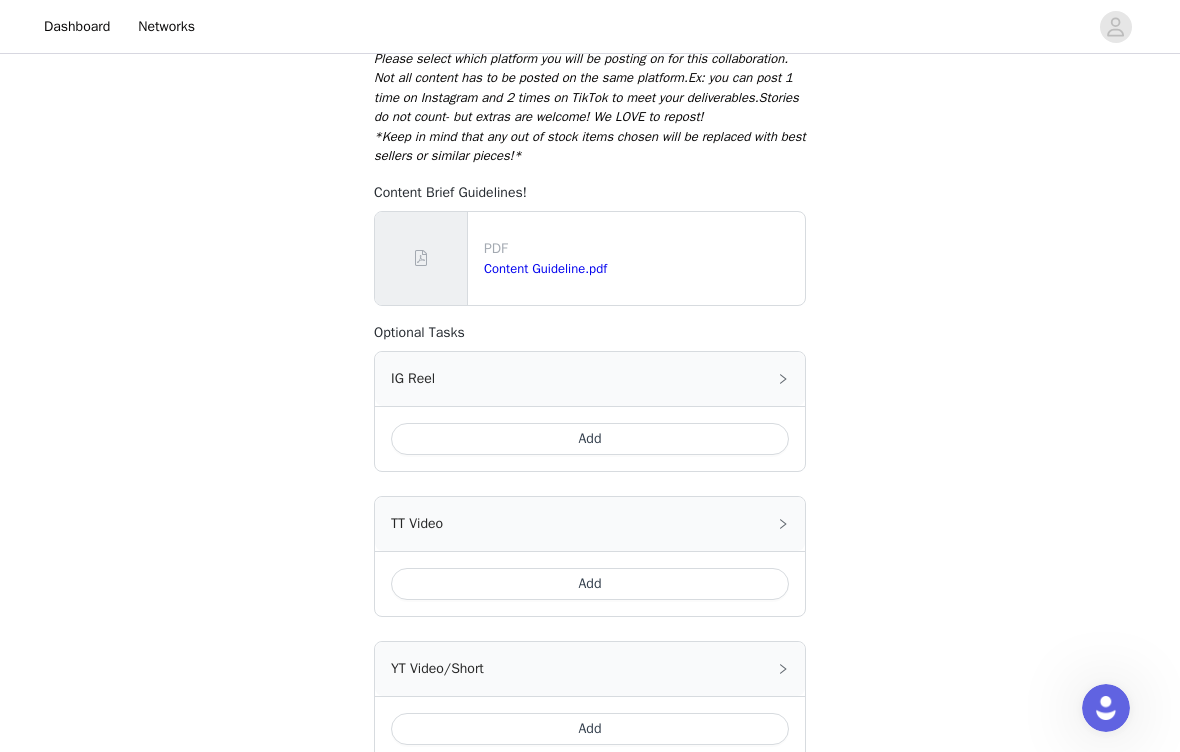 click on "Add" at bounding box center (590, 584) 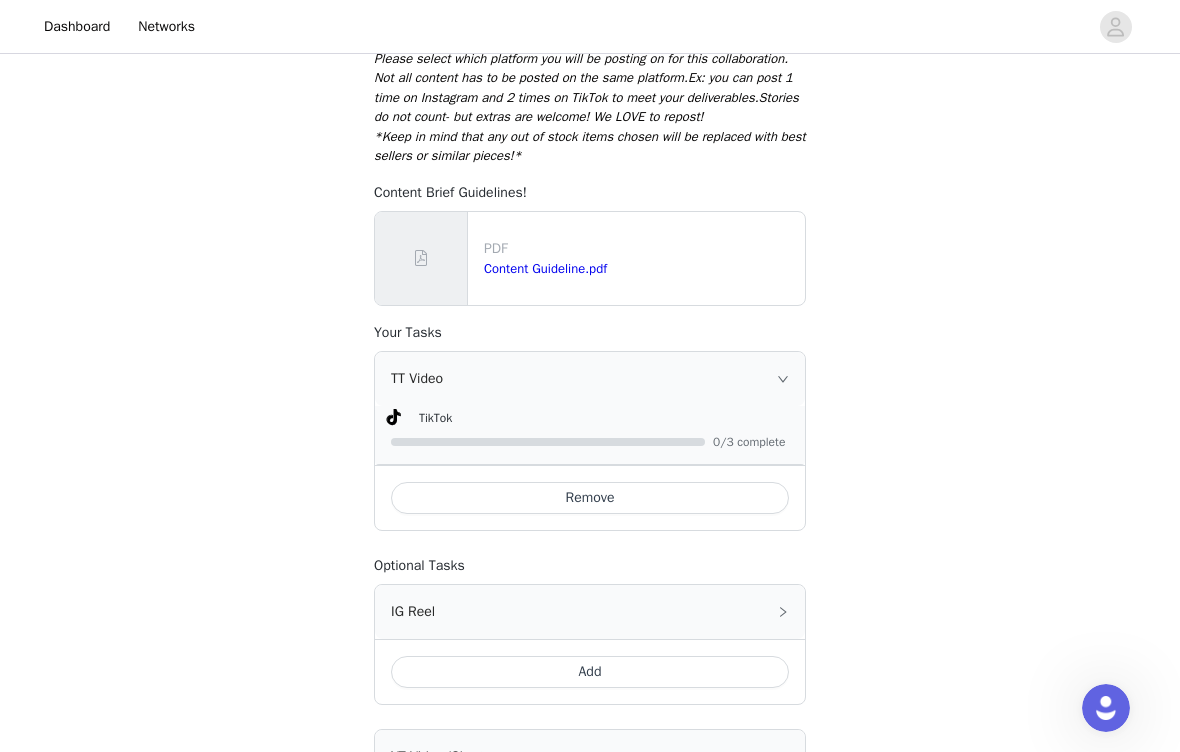 click on "TikTok" at bounding box center [590, 419] 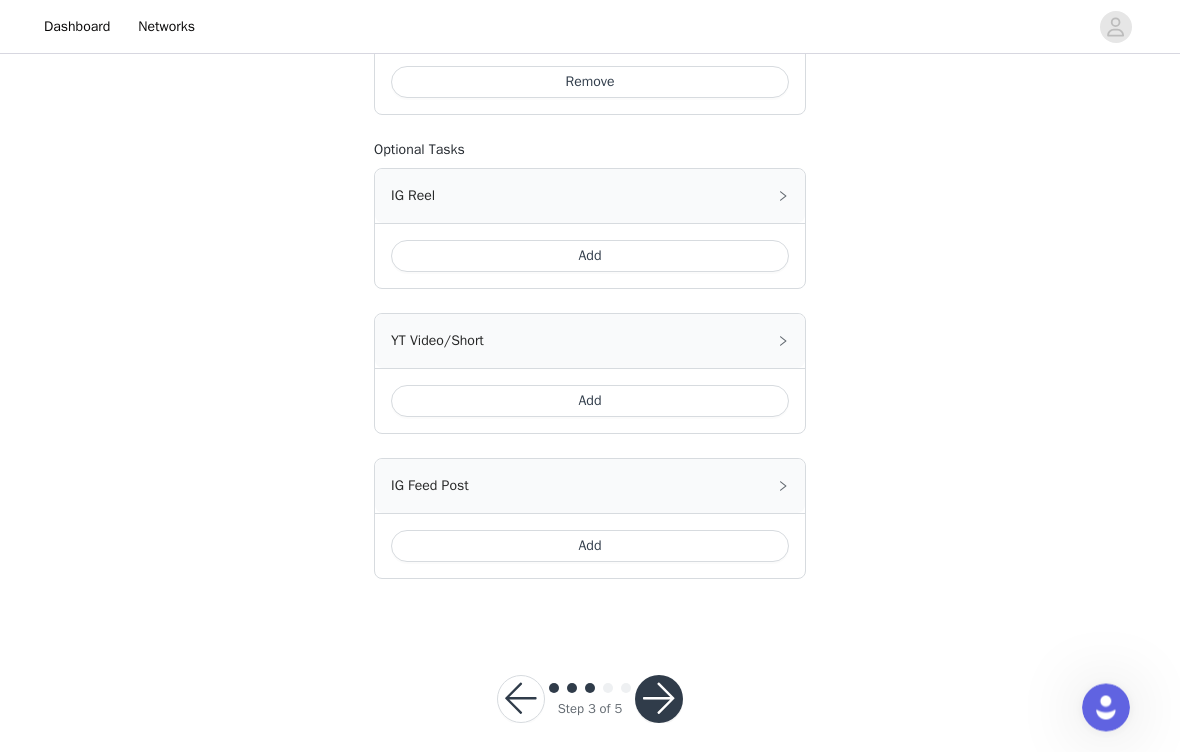 scroll, scrollTop: 1050, scrollLeft: 0, axis: vertical 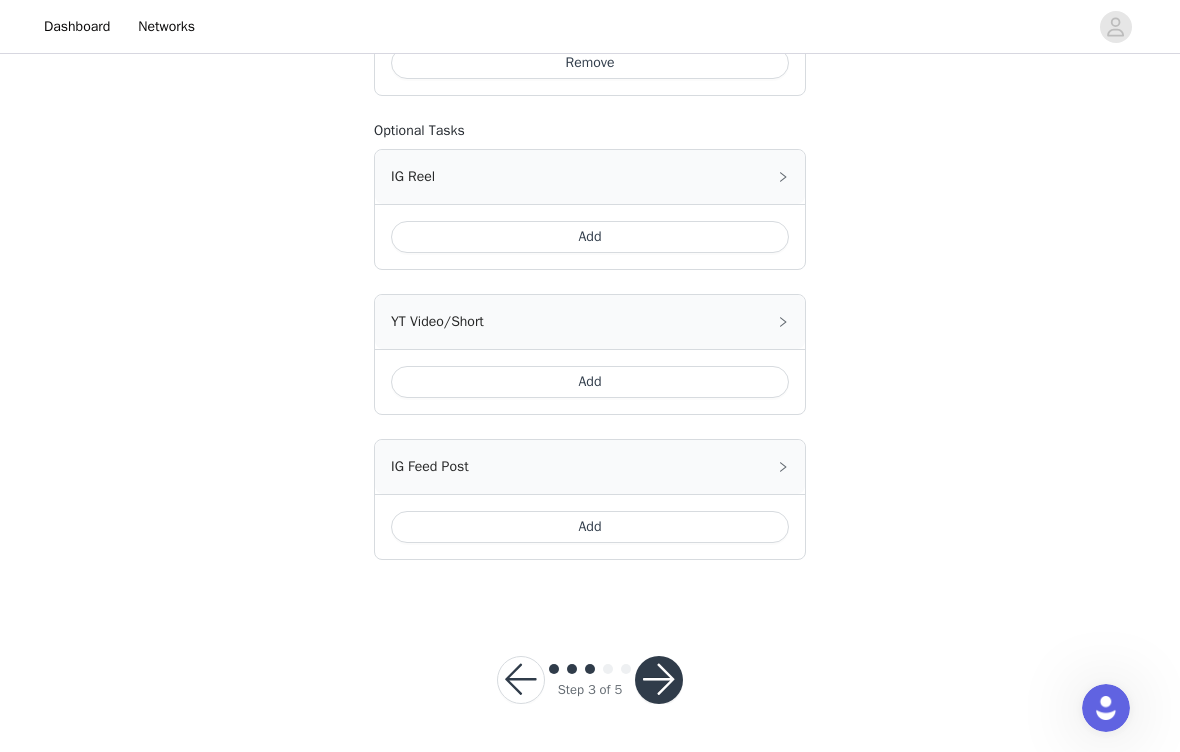 click on "Add" at bounding box center (590, 527) 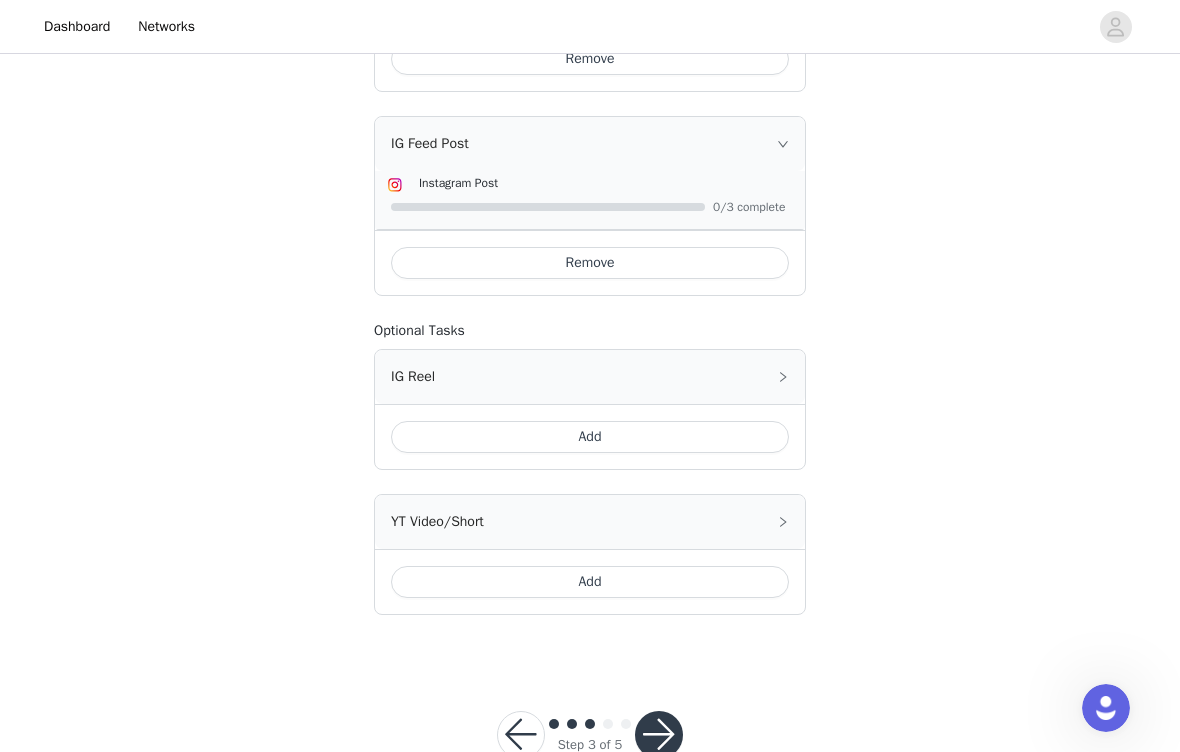 scroll, scrollTop: 1109, scrollLeft: 0, axis: vertical 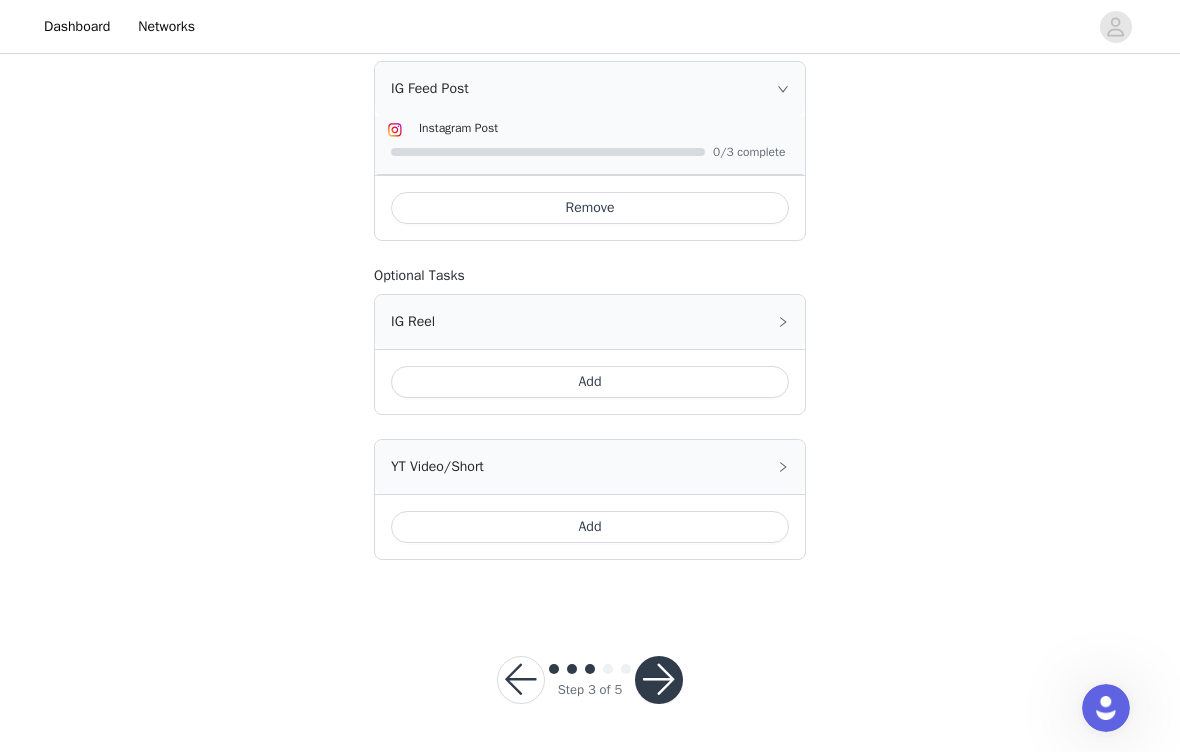click at bounding box center (659, 680) 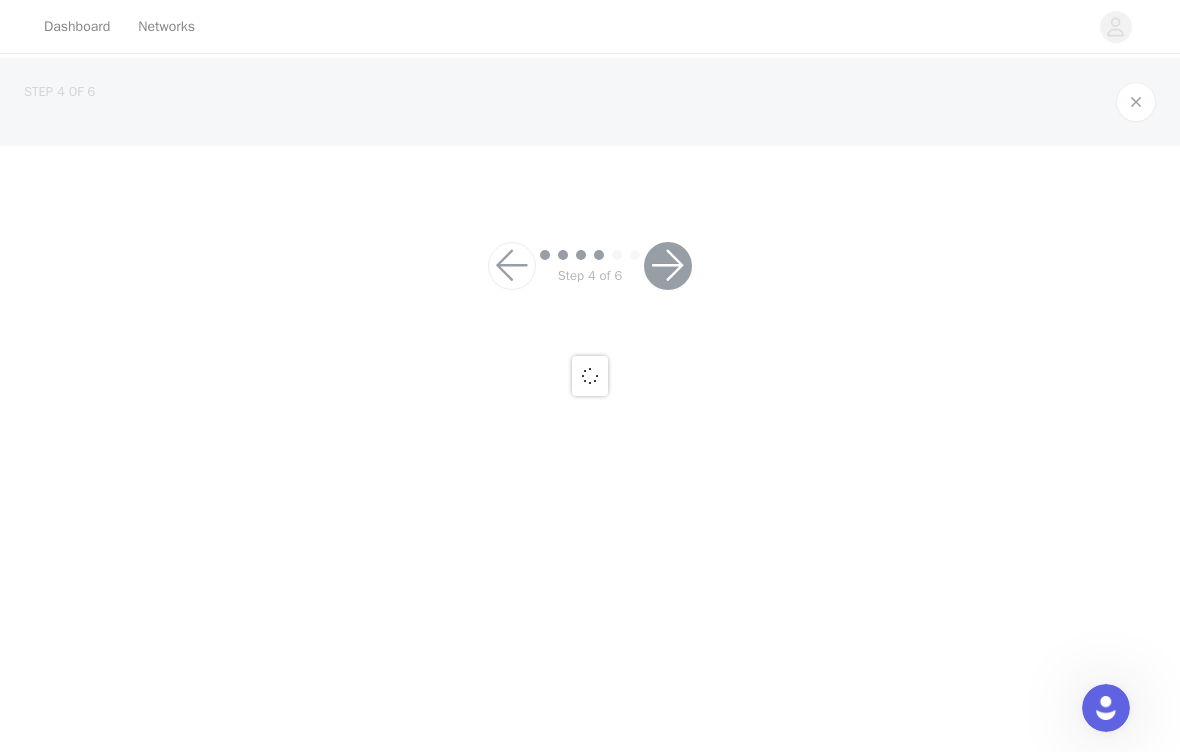 scroll, scrollTop: 0, scrollLeft: 0, axis: both 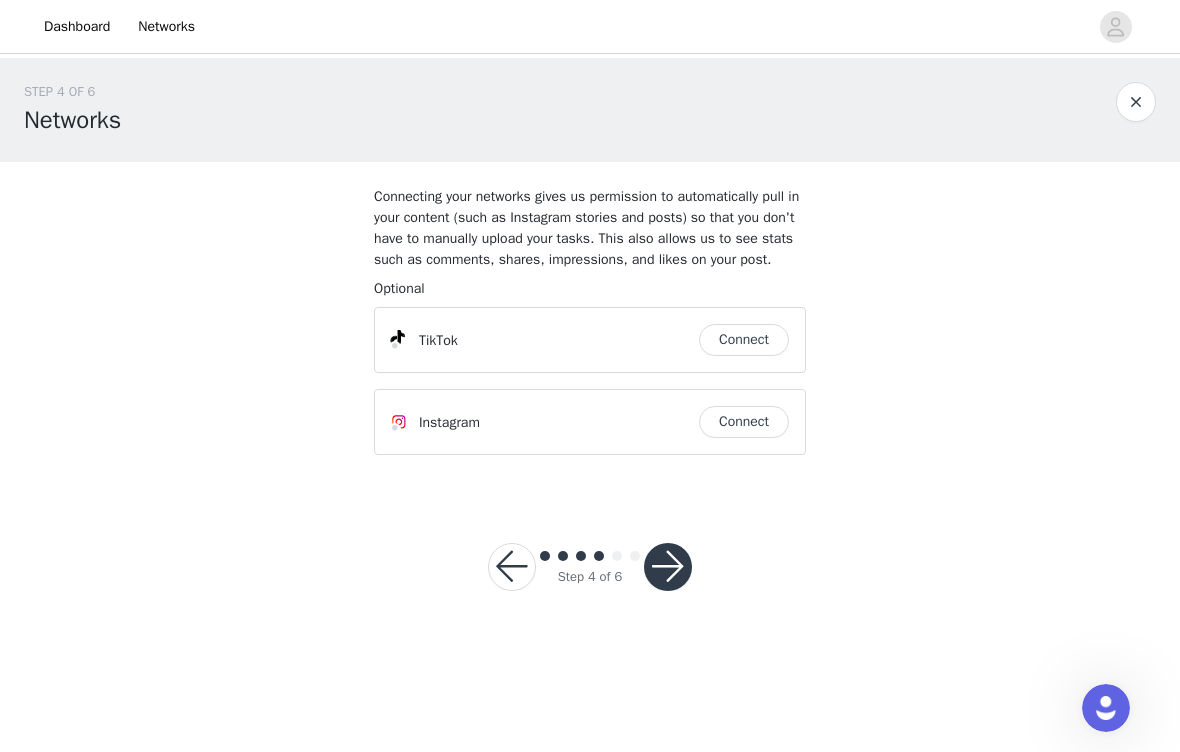 click on "Connect" at bounding box center (744, 340) 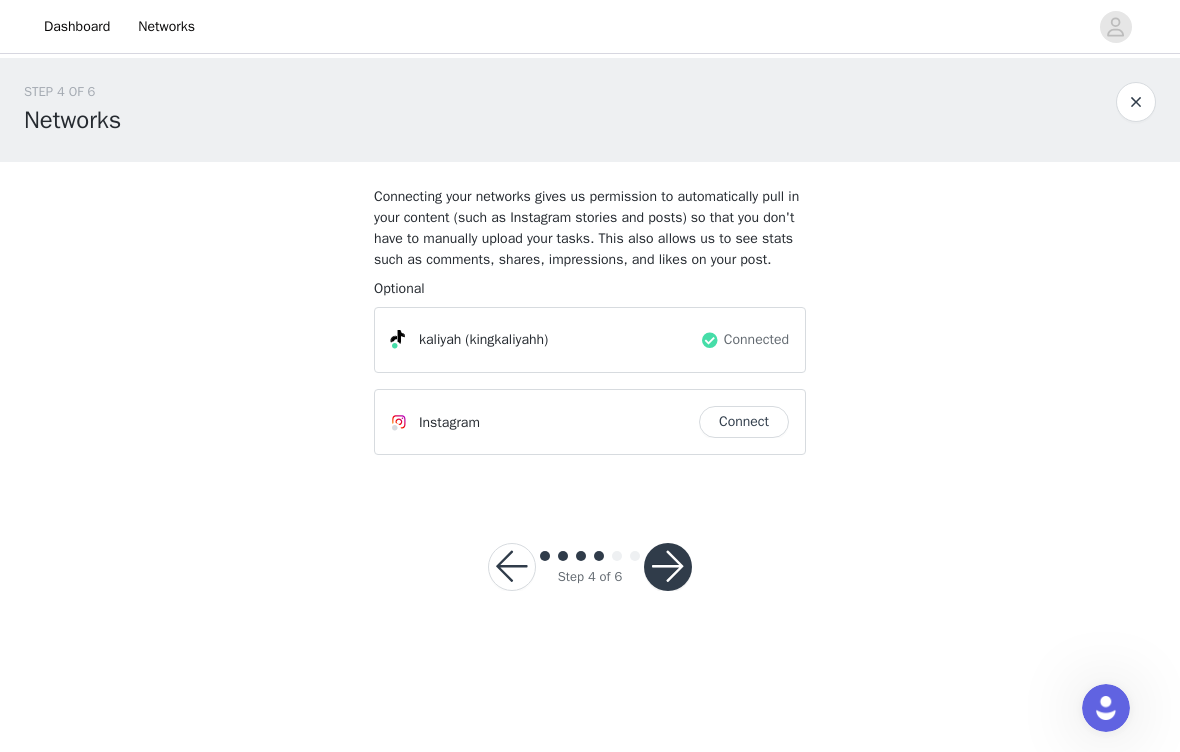 click on "Instagram         Connect" at bounding box center [590, 422] 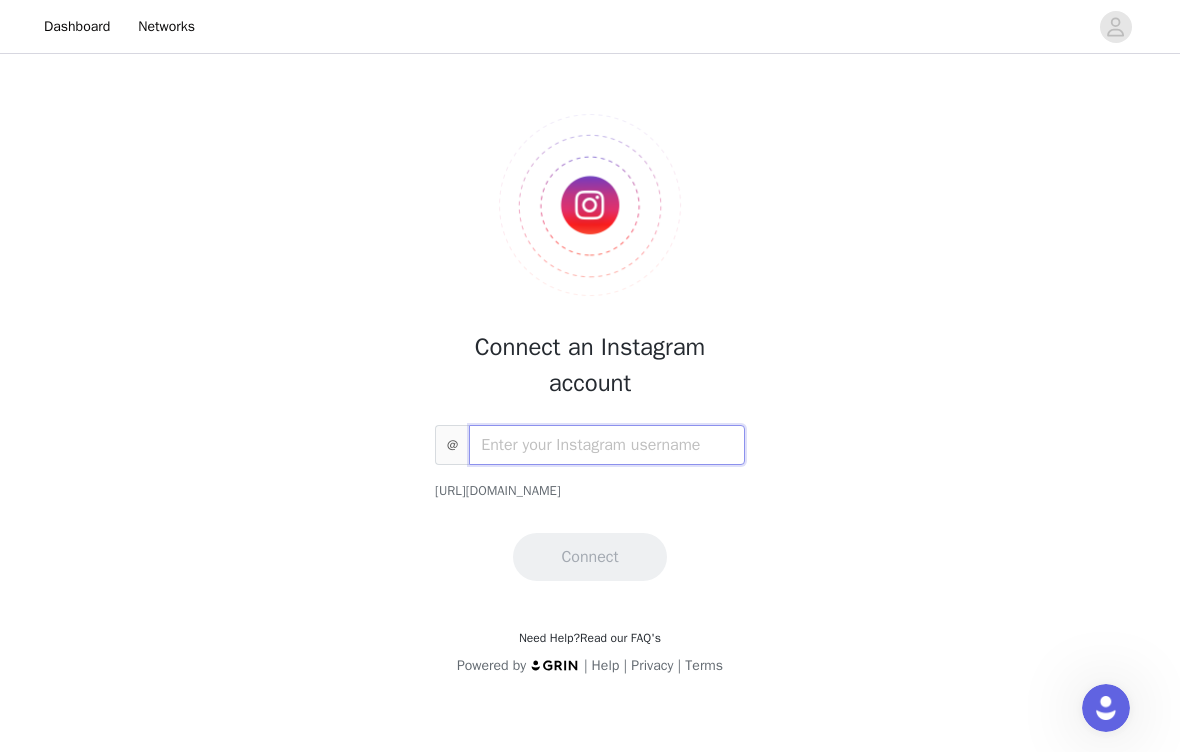 click at bounding box center (607, 445) 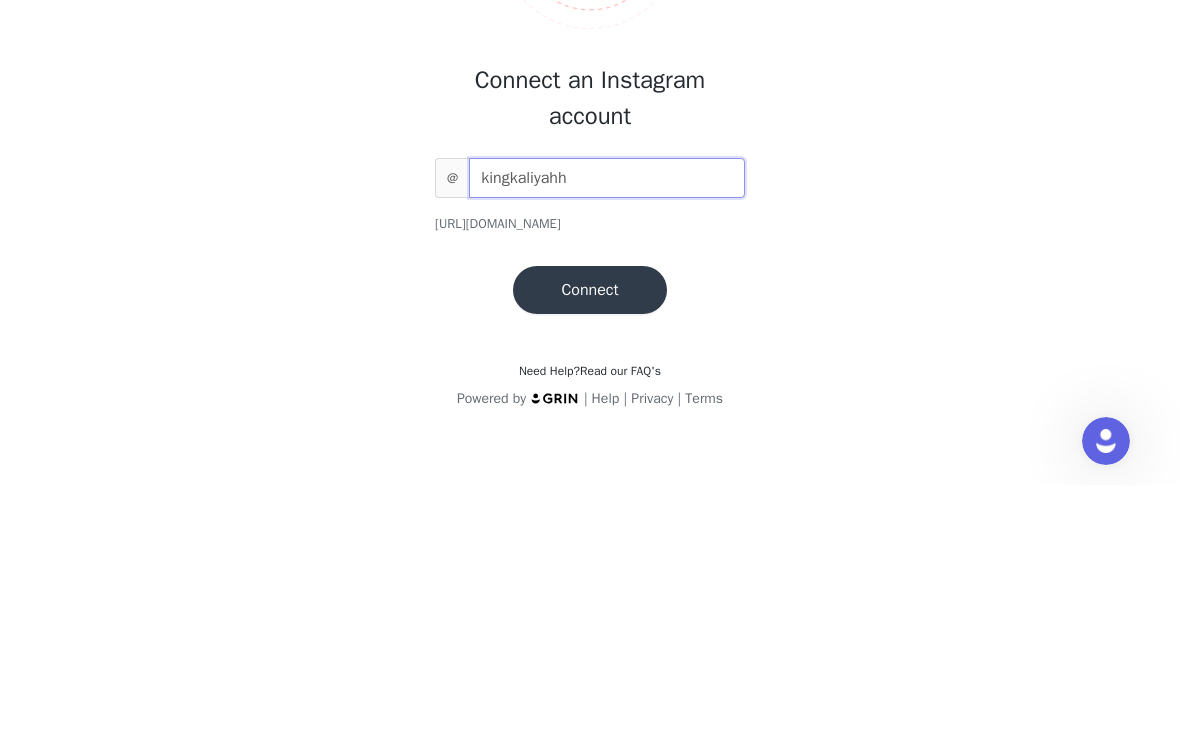 type on "kingkaliyahh" 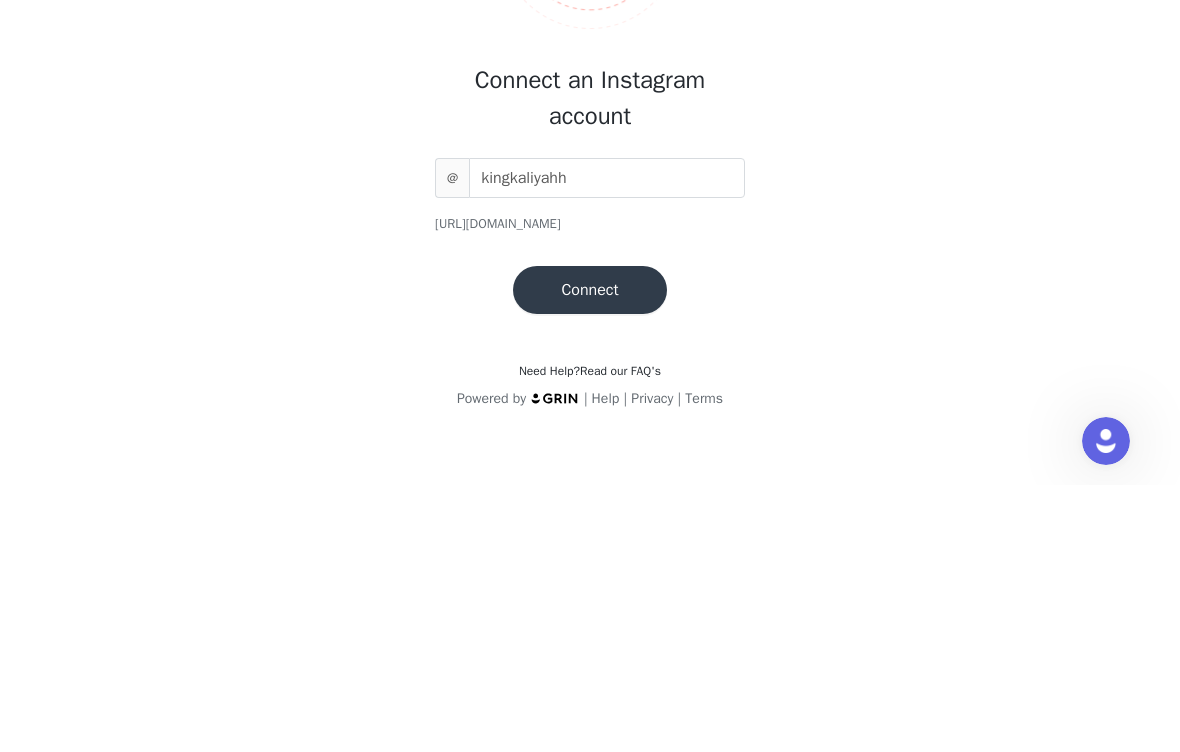 click on "Connect an Instagram account   @ kingkaliyahh
[URL][DOMAIN_NAME]
Connect
Need Help?  Read our FAQ's   Powered by       |    Help    |    Privacy    |    Terms" at bounding box center [590, 379] 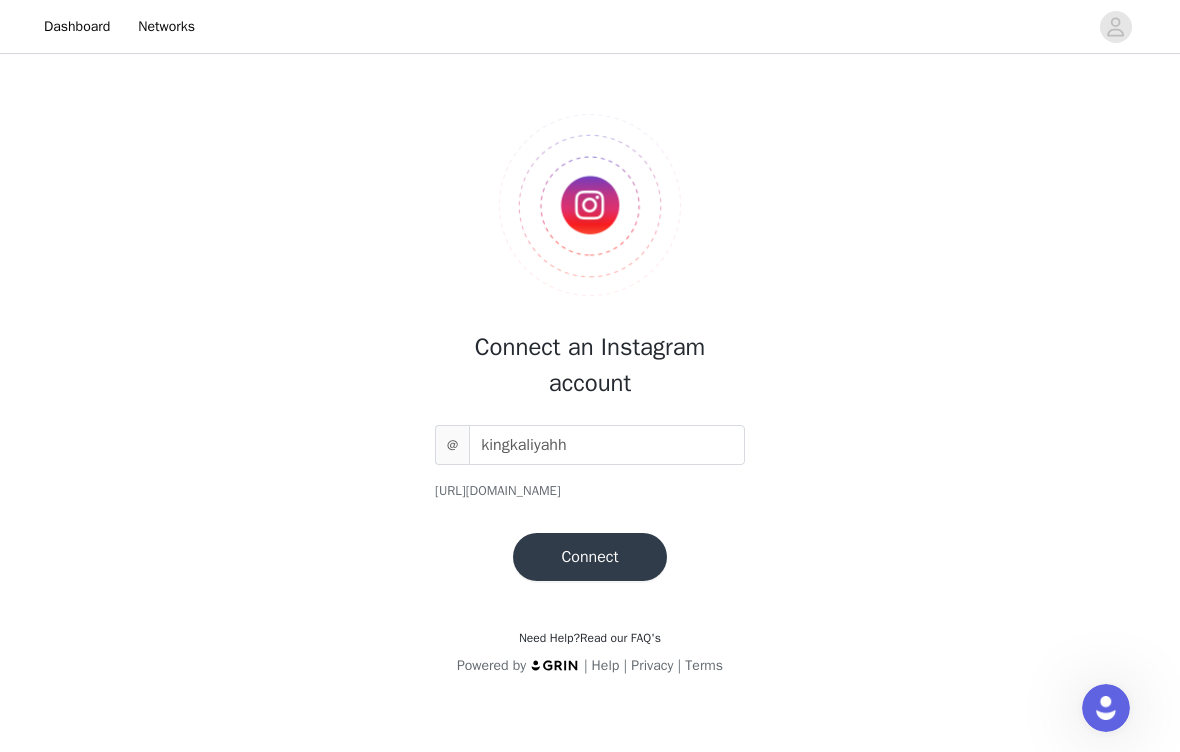click on "Connect" at bounding box center (589, 557) 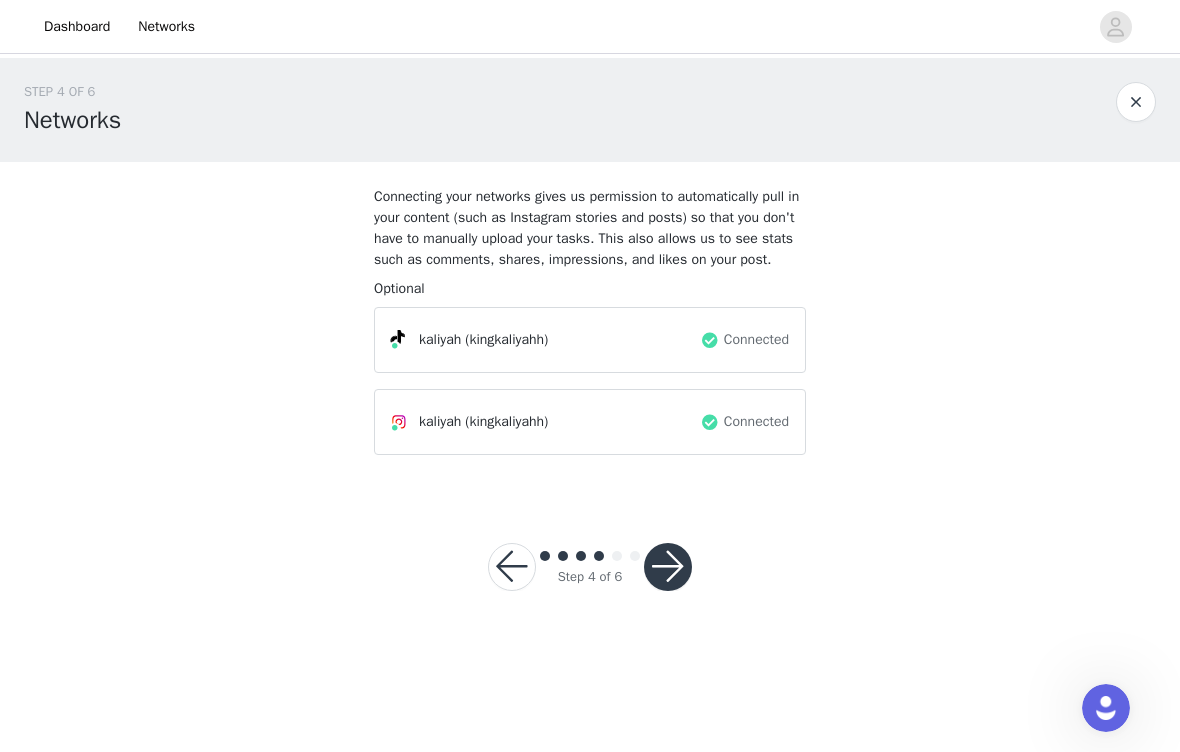 click at bounding box center (668, 567) 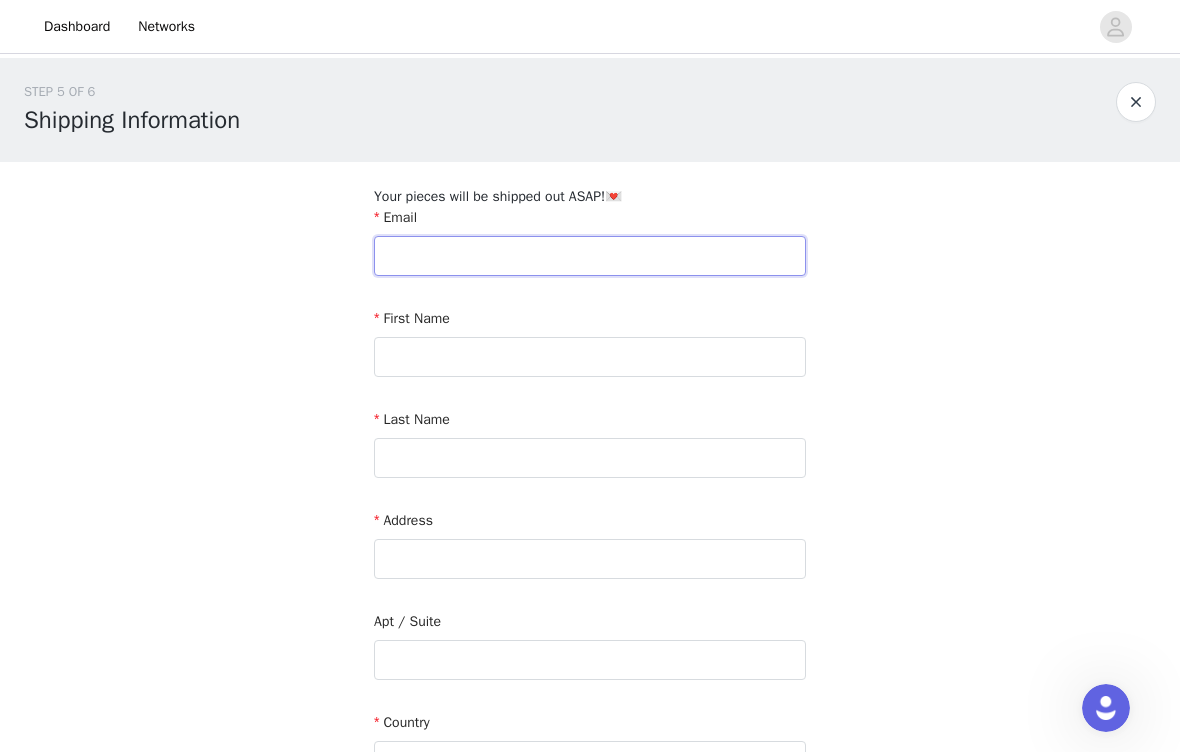click at bounding box center [590, 256] 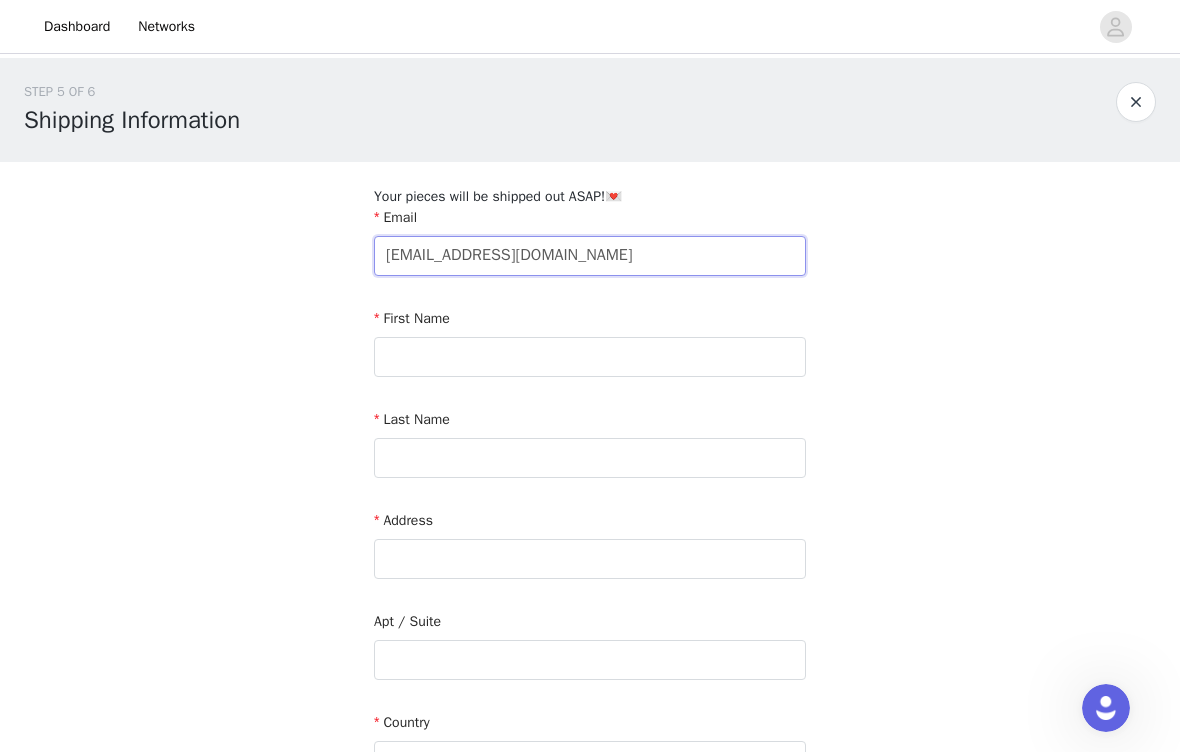 type on "[EMAIL_ADDRESS][DOMAIN_NAME]" 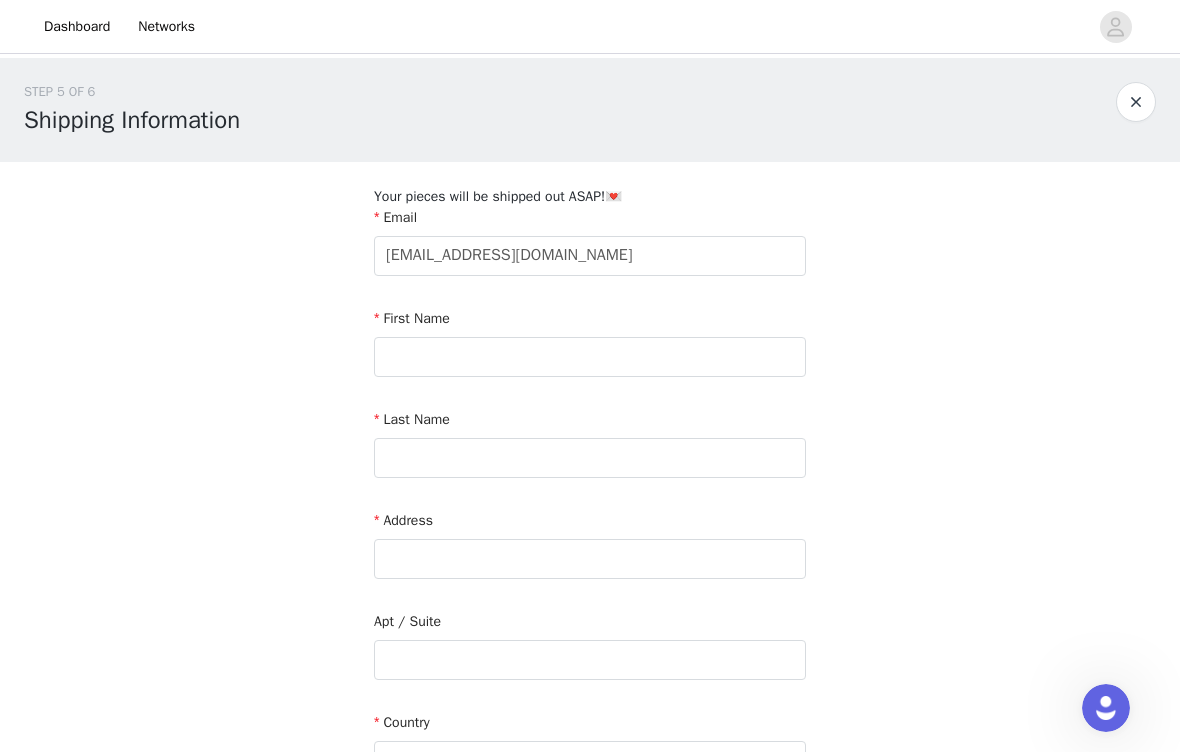 click on "STEP 5 OF 6
Shipping Information
Your pieces will be shipped out ASAP!💌       Email [EMAIL_ADDRESS][DOMAIN_NAME]   First Name   Last Name   Address   Apt / [GEOGRAPHIC_DATA]     Postcode   Phone Number" at bounding box center [590, 599] 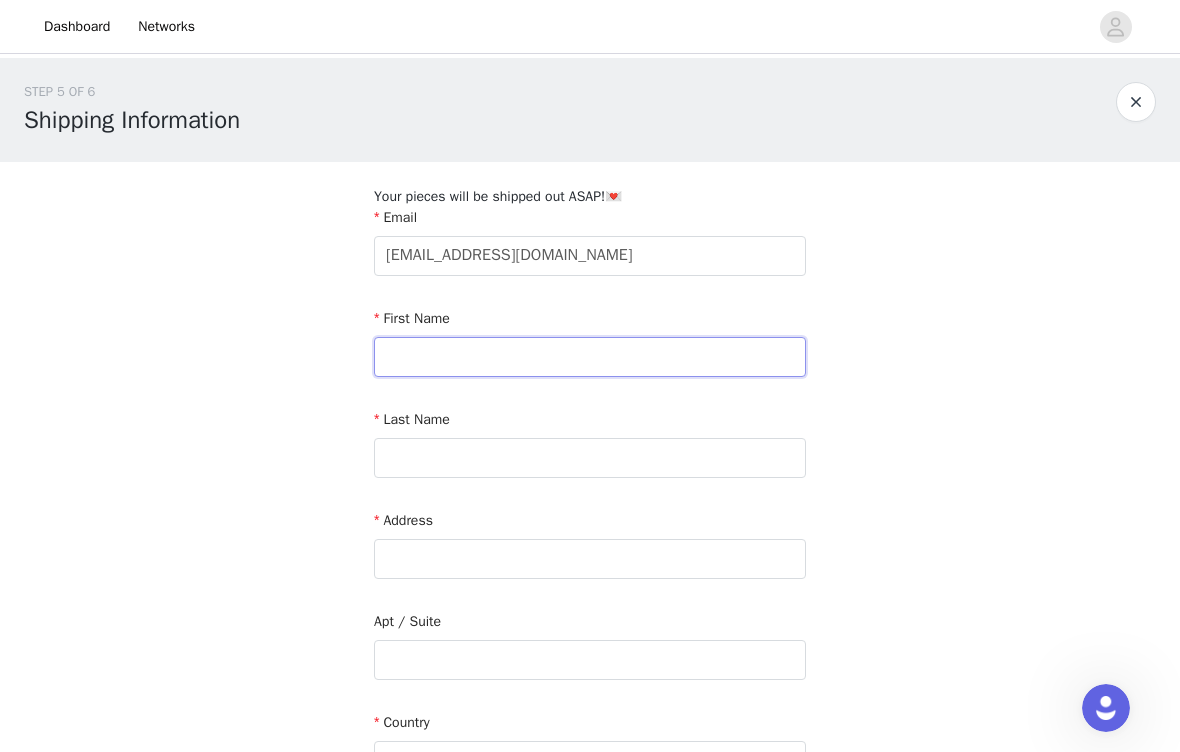 click at bounding box center (590, 357) 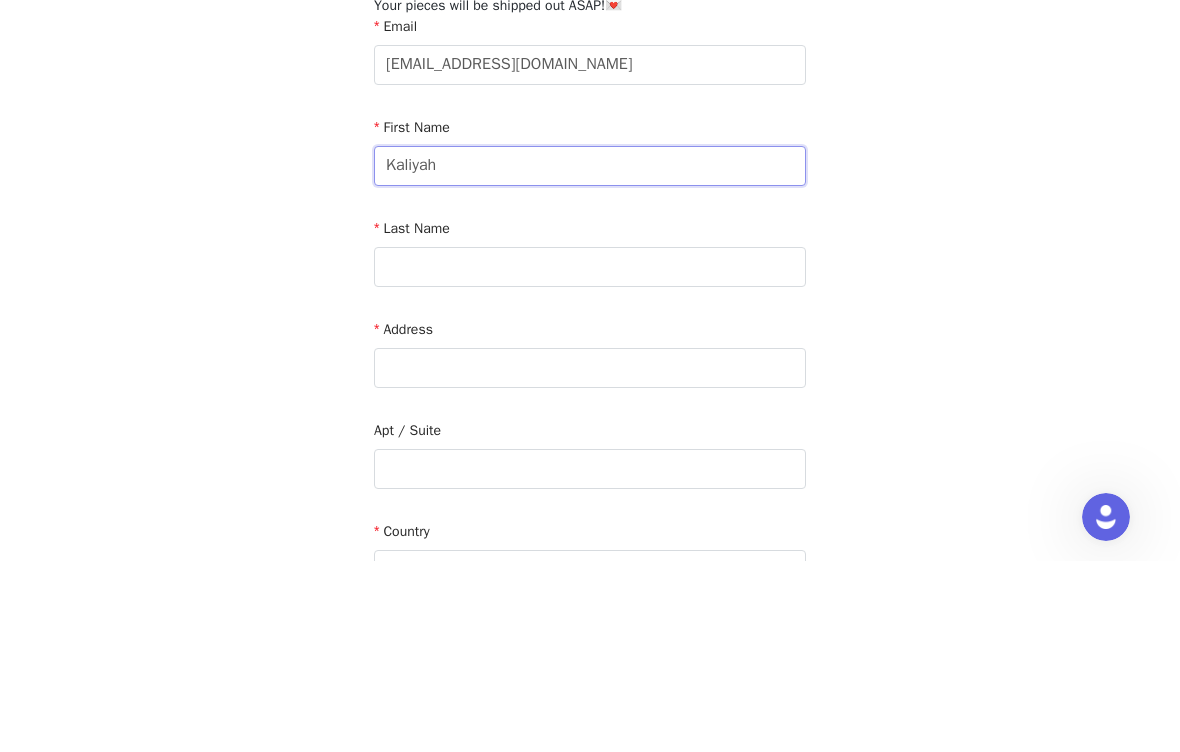 type on "Kaliyah" 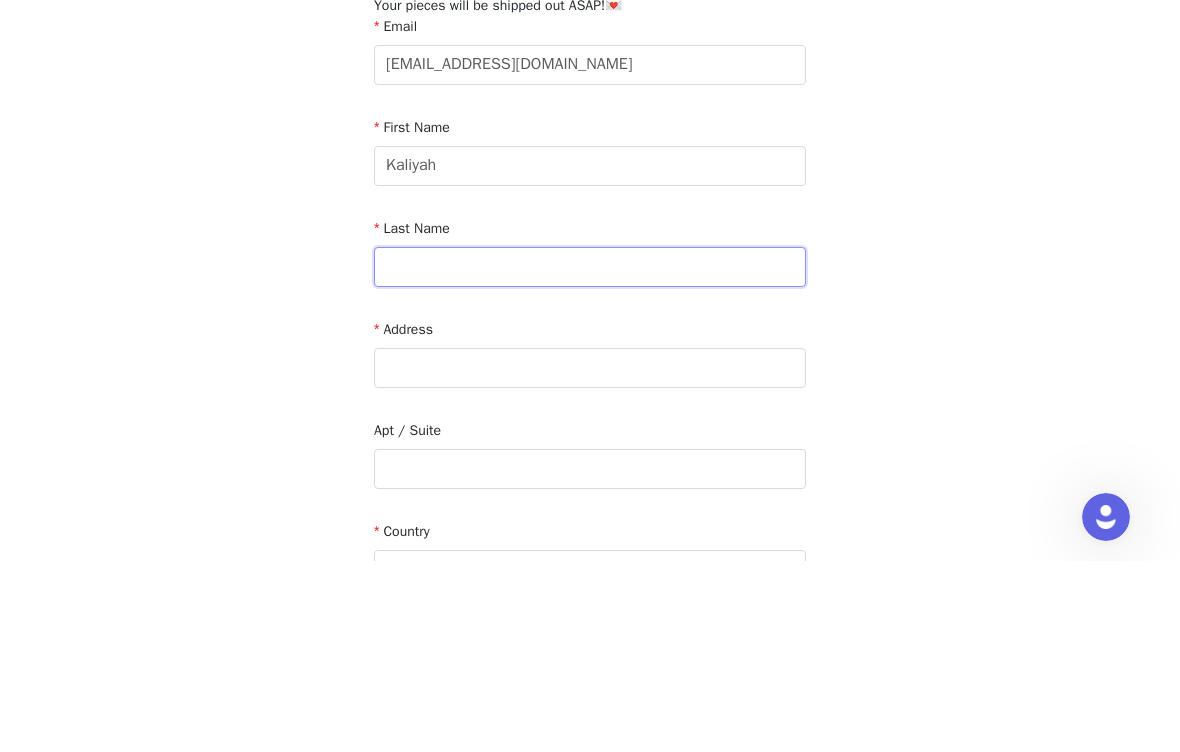 click at bounding box center (590, 458) 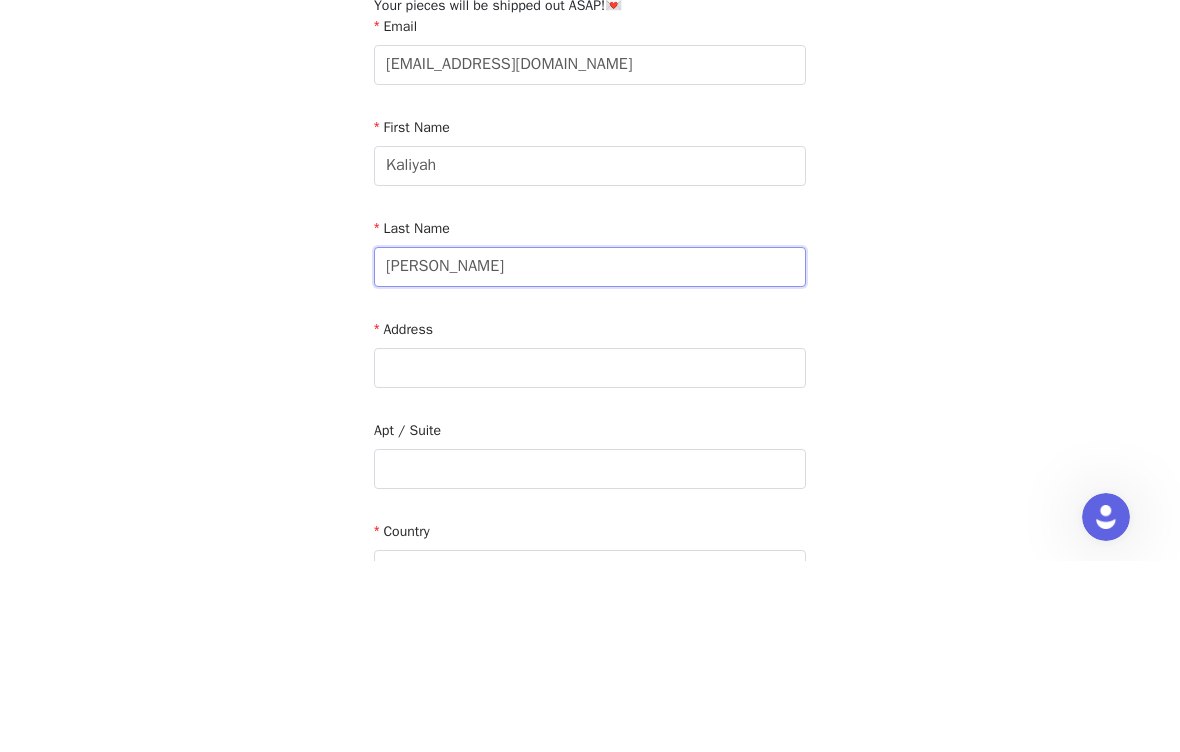 type on "[PERSON_NAME]" 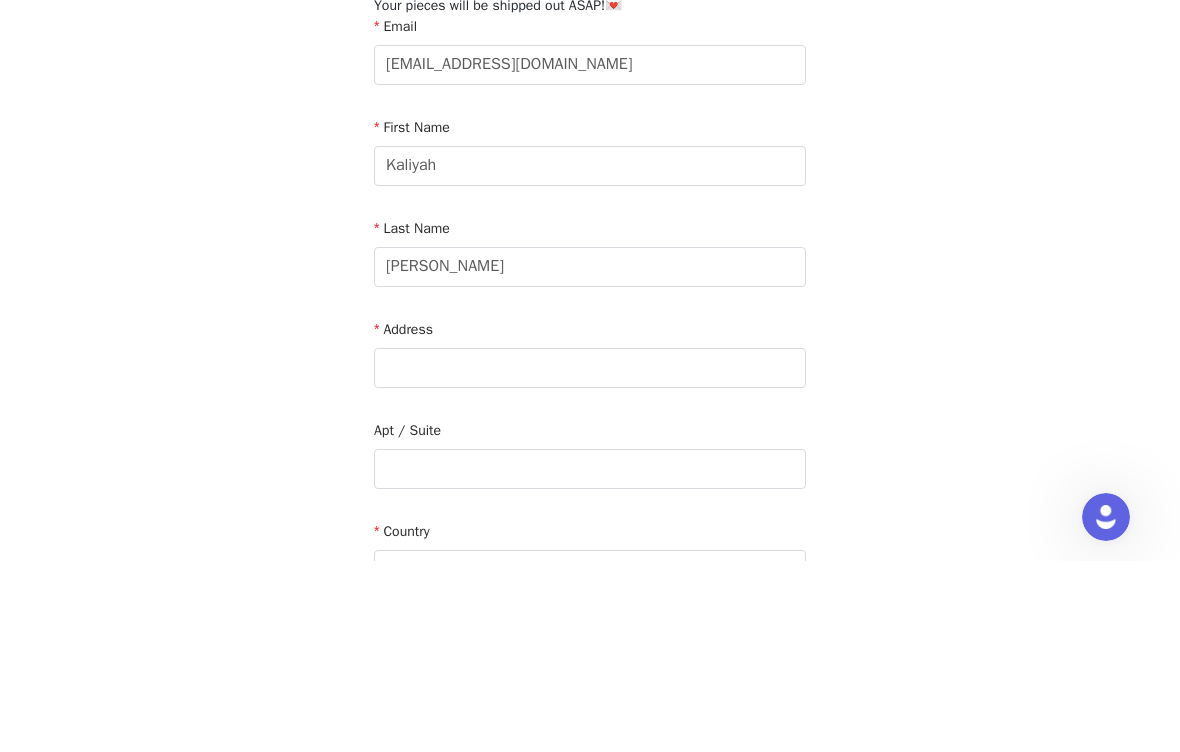 click on "STEP 5 OF 6
Shipping Information
Your pieces will be shipped out ASAP!💌       Email [EMAIL_ADDRESS][DOMAIN_NAME]   First Name [PERSON_NAME]   Last Name [PERSON_NAME]   Address   Apt / [GEOGRAPHIC_DATA]     Postcode   Phone Number" at bounding box center [590, 599] 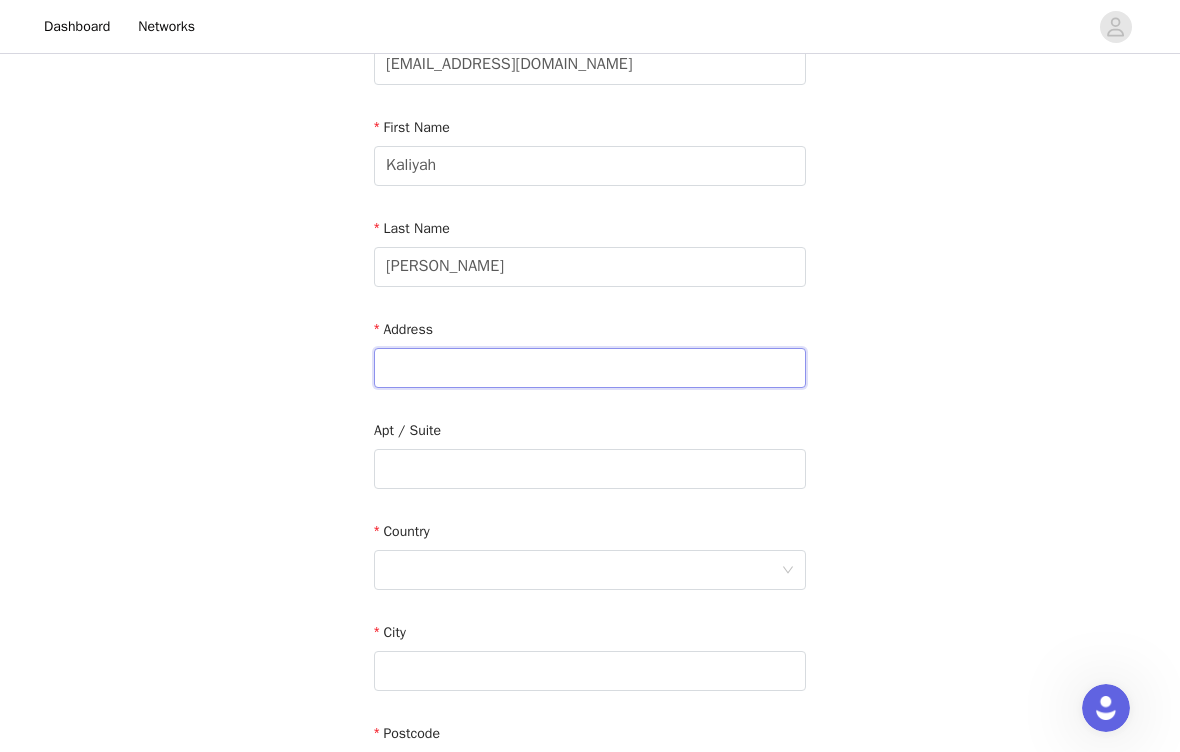 click at bounding box center (590, 368) 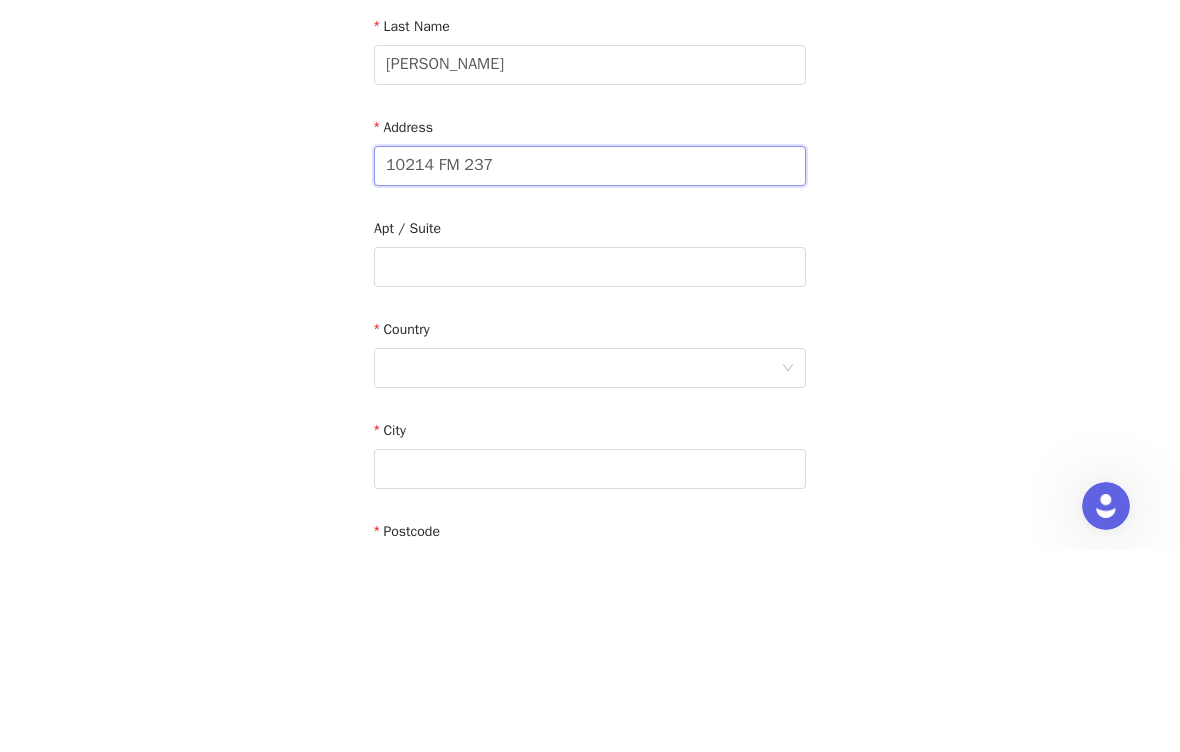 type on "10214 FM 237" 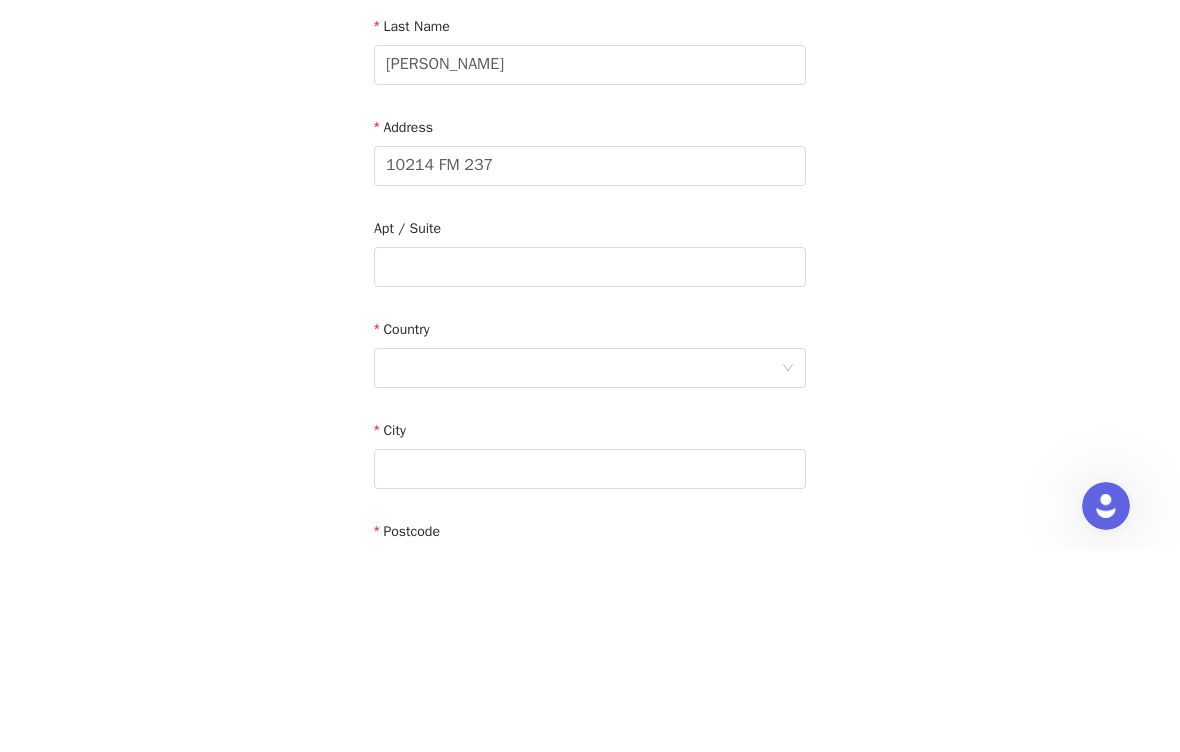 click on "STEP 5 OF 6
Shipping Information
Your pieces will be shipped out ASAP!💌       Email [EMAIL_ADDRESS][DOMAIN_NAME]   First Name [PERSON_NAME]   Last Name [PERSON_NAME]   Address [GEOGRAPHIC_DATA]     Postcode   Phone Number" at bounding box center (590, 408) 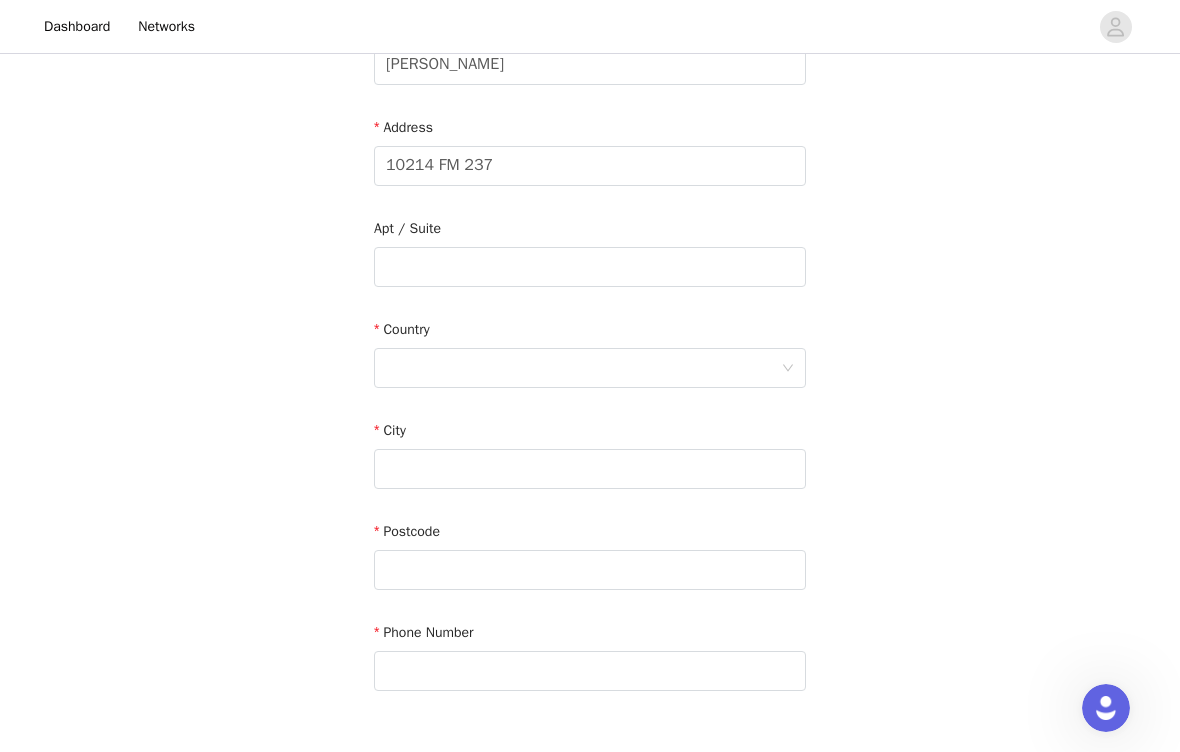 click at bounding box center [583, 368] 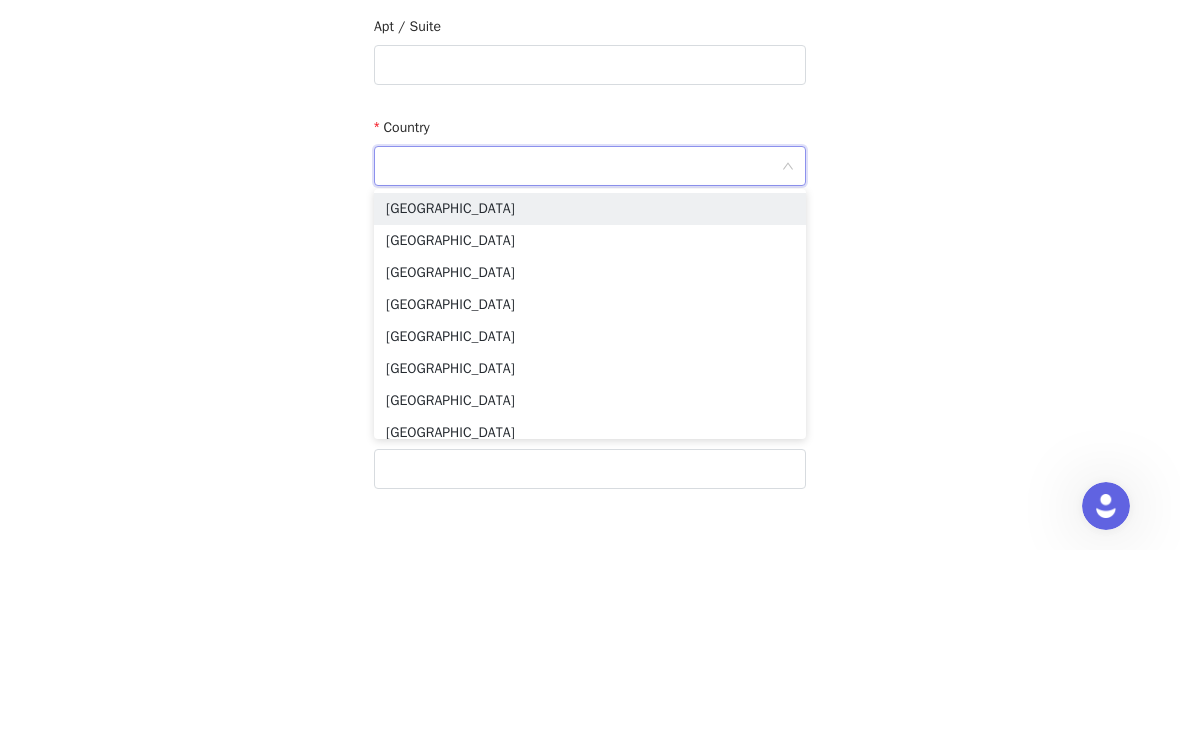 click on "[GEOGRAPHIC_DATA]" at bounding box center (590, 411) 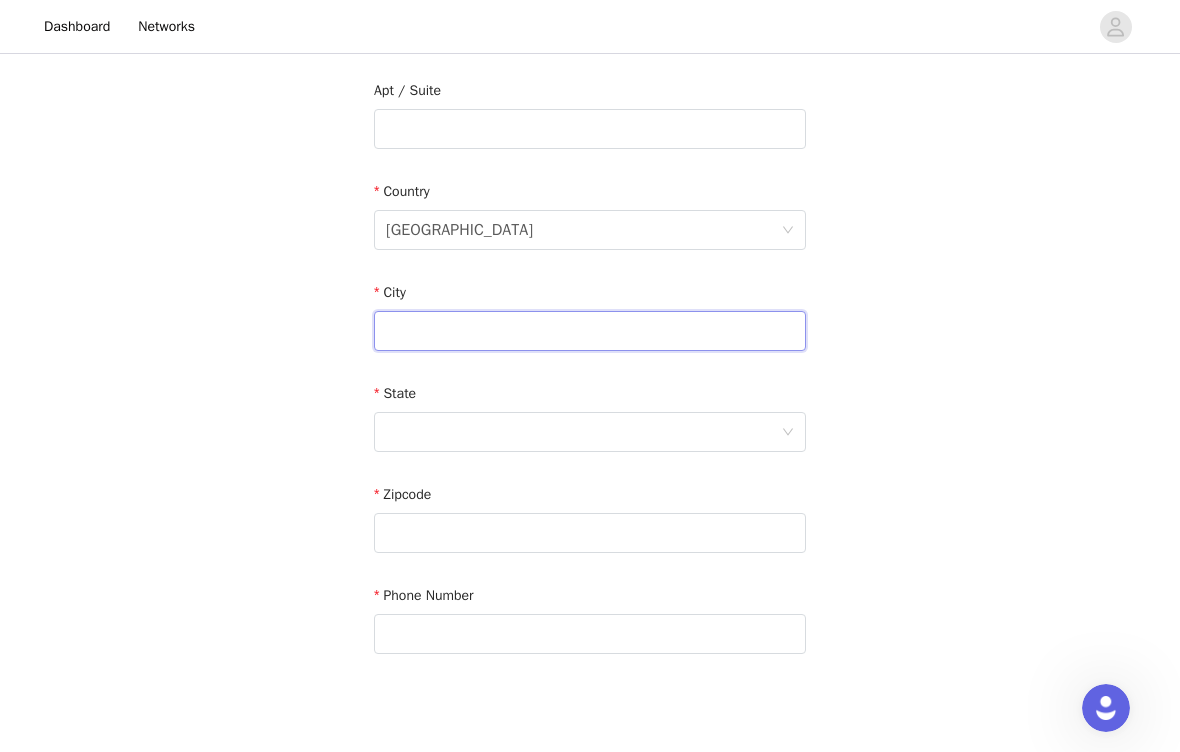 click at bounding box center (590, 331) 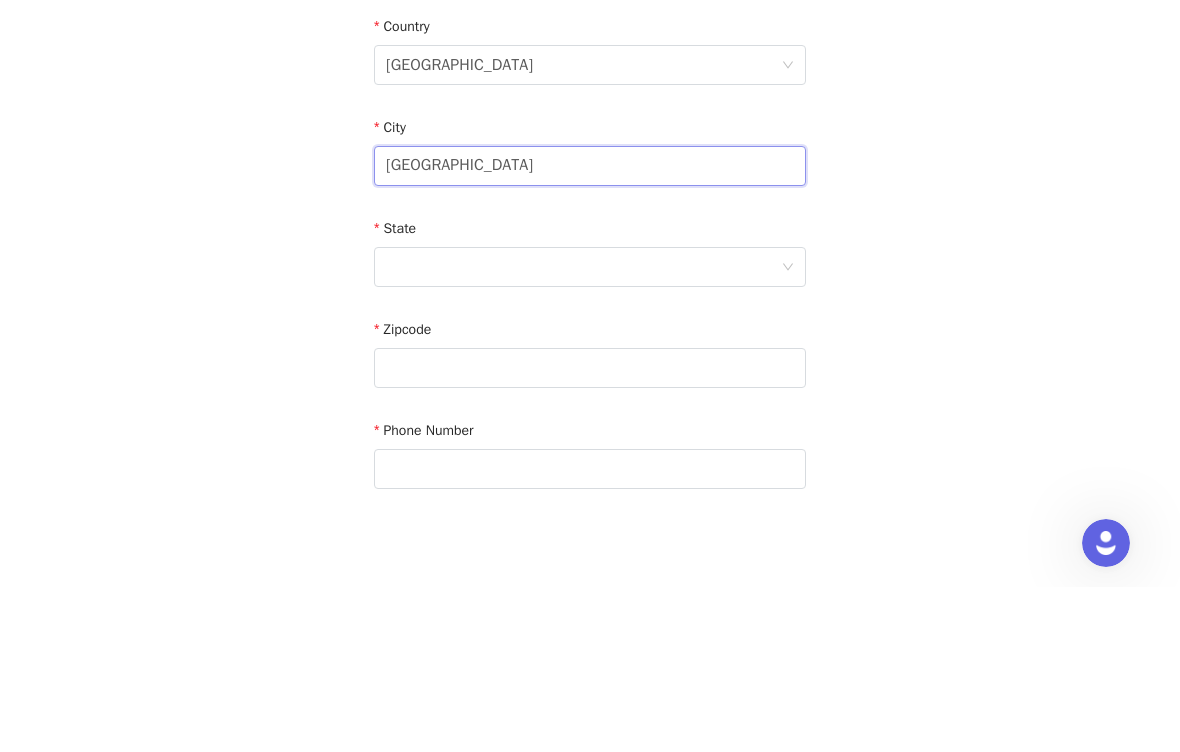 type on "[GEOGRAPHIC_DATA]" 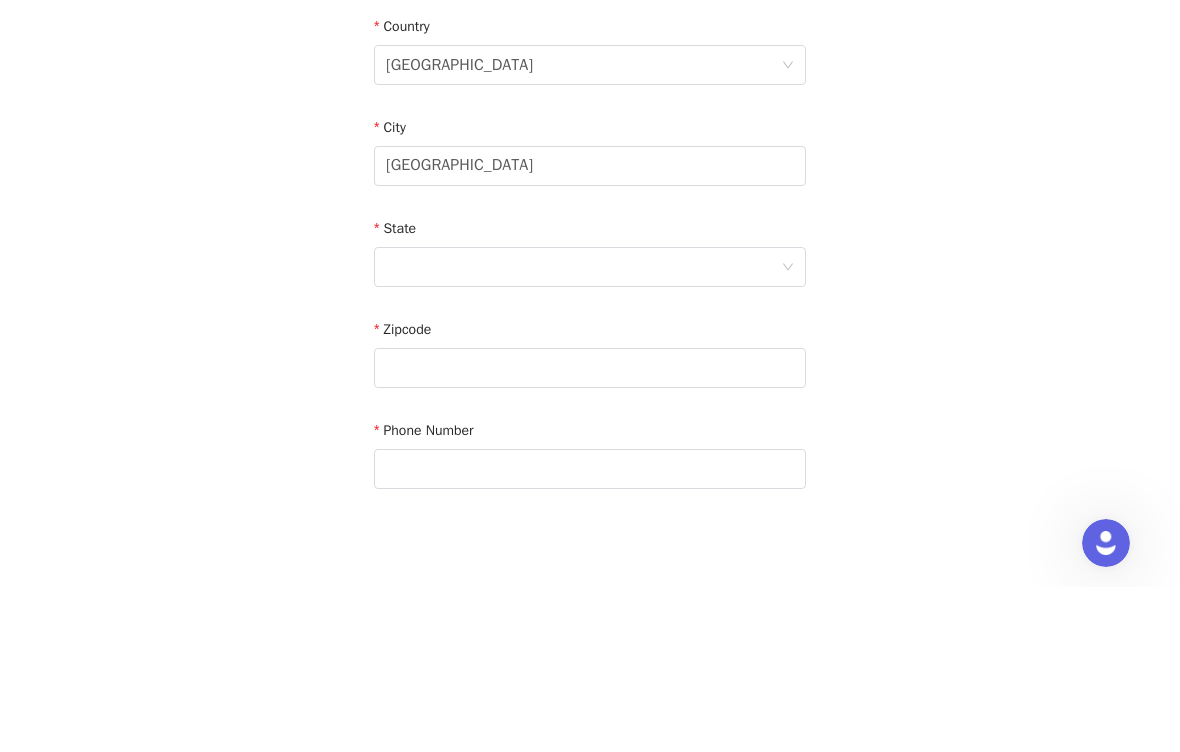 click at bounding box center (583, 432) 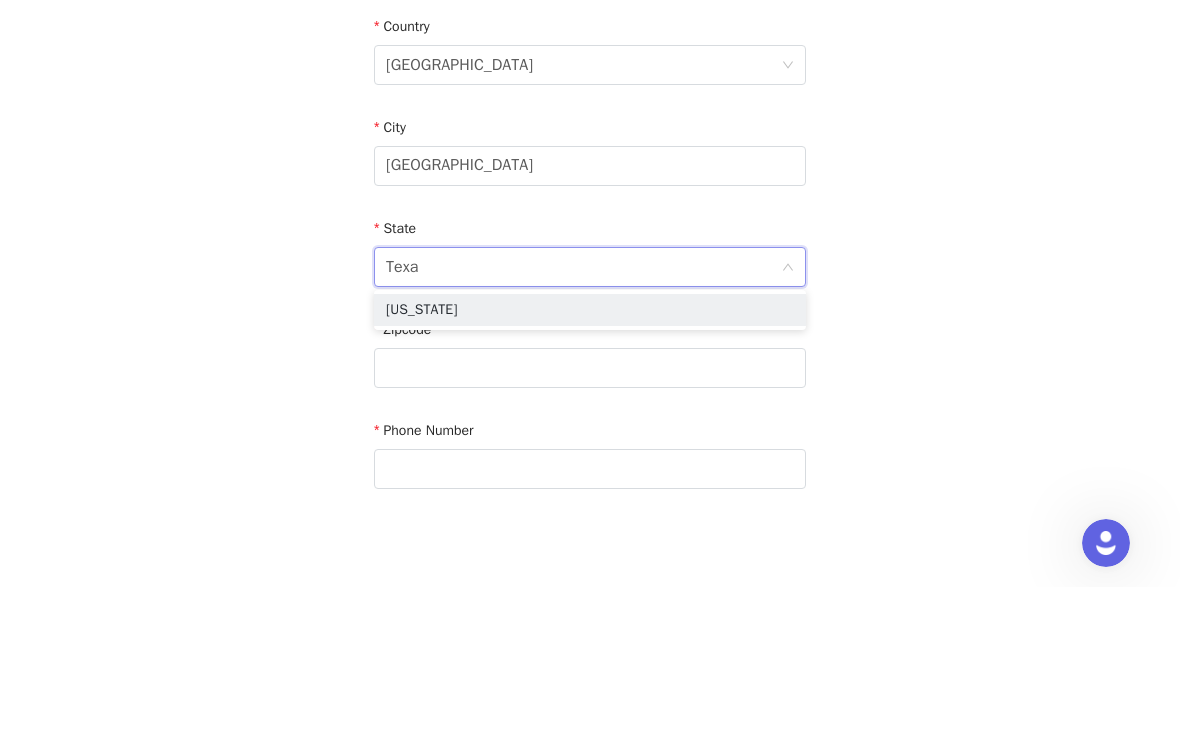 type on "[US_STATE]" 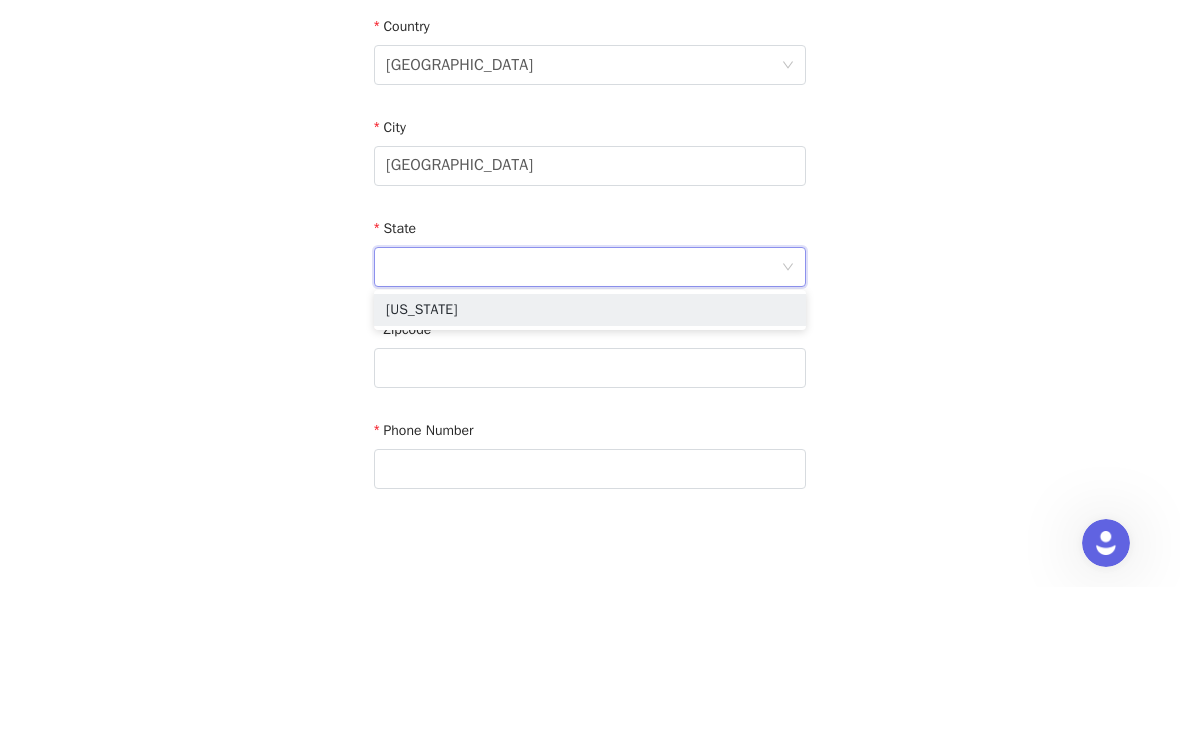 scroll, scrollTop: 632, scrollLeft: 0, axis: vertical 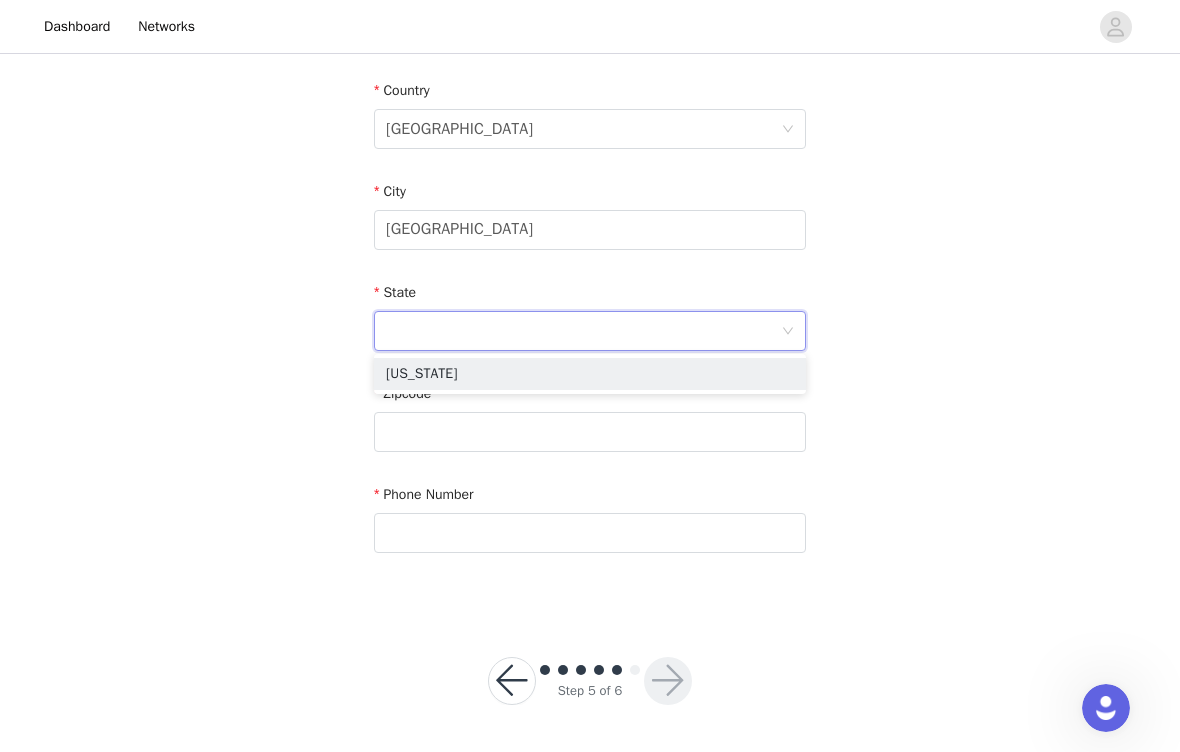 click on "STEP 5 OF 6
Shipping Information
Your pieces will be shipped out ASAP!💌       Email [EMAIL_ADDRESS][DOMAIN_NAME]   First Name [PERSON_NAME]   Last Name [PERSON_NAME]   Address [GEOGRAPHIC_DATA] [GEOGRAPHIC_DATA]   State     Zipcode   Phone Number" at bounding box center (590, 17) 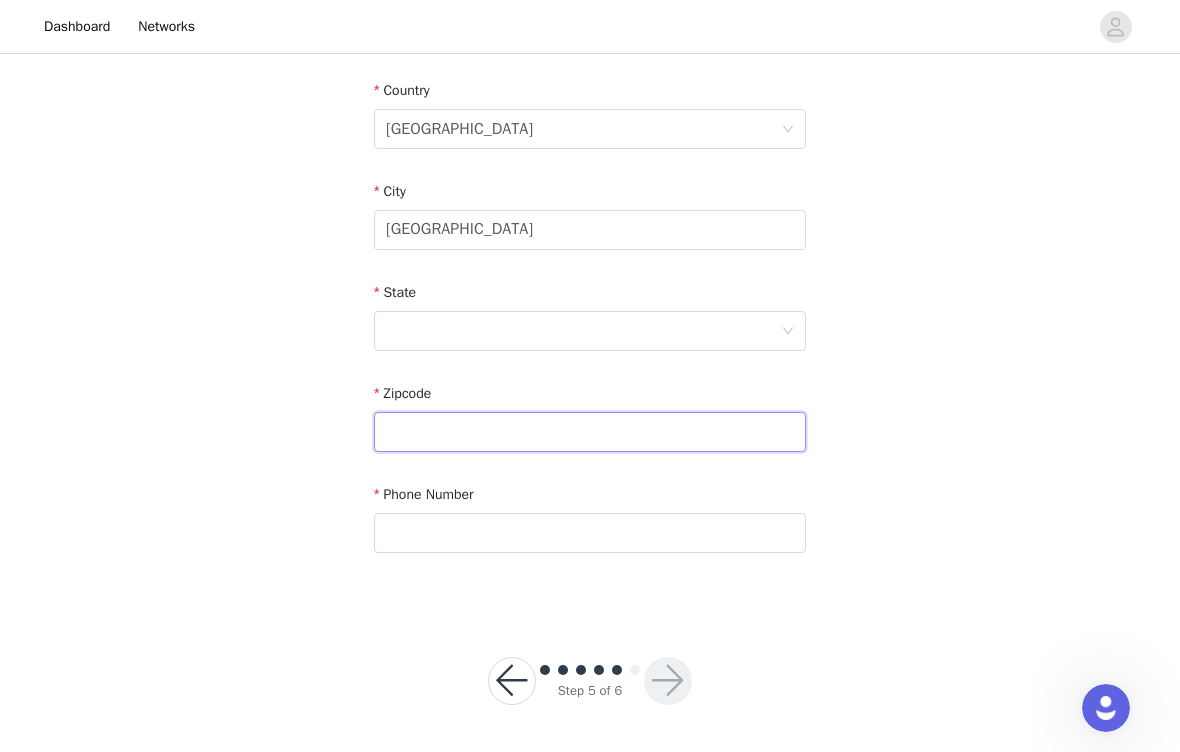 click at bounding box center [590, 432] 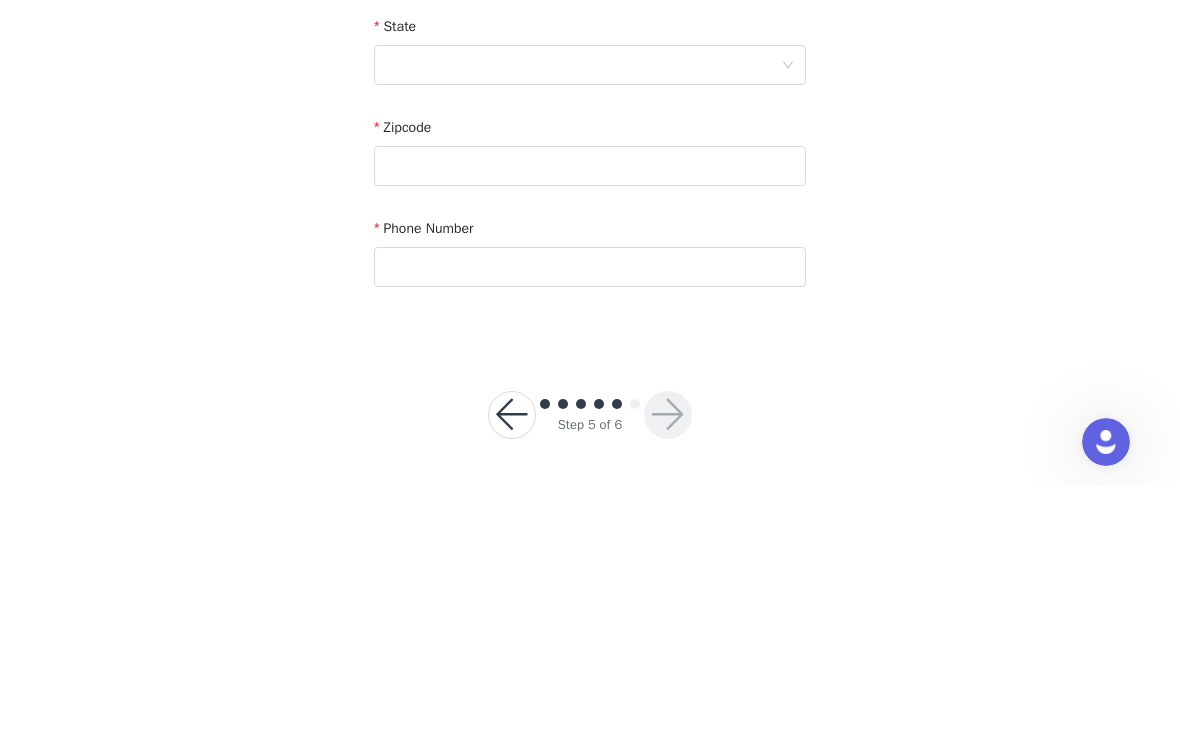 click at bounding box center (583, 331) 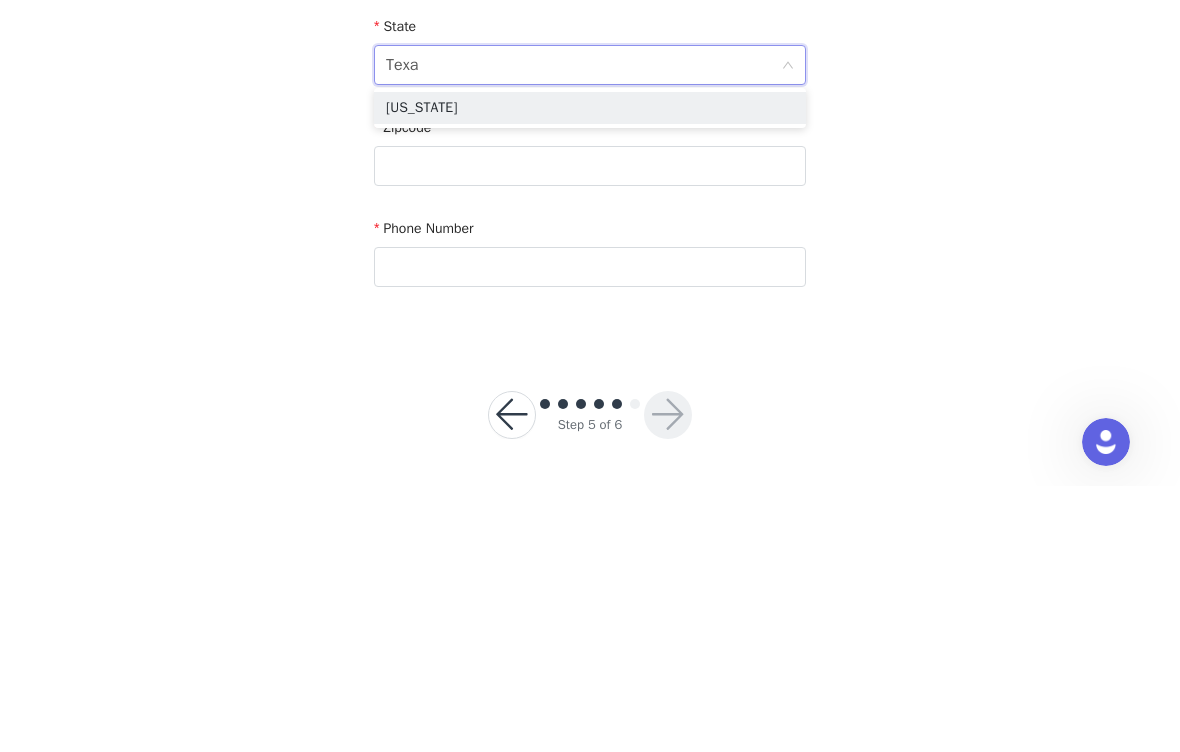 type on "[US_STATE]" 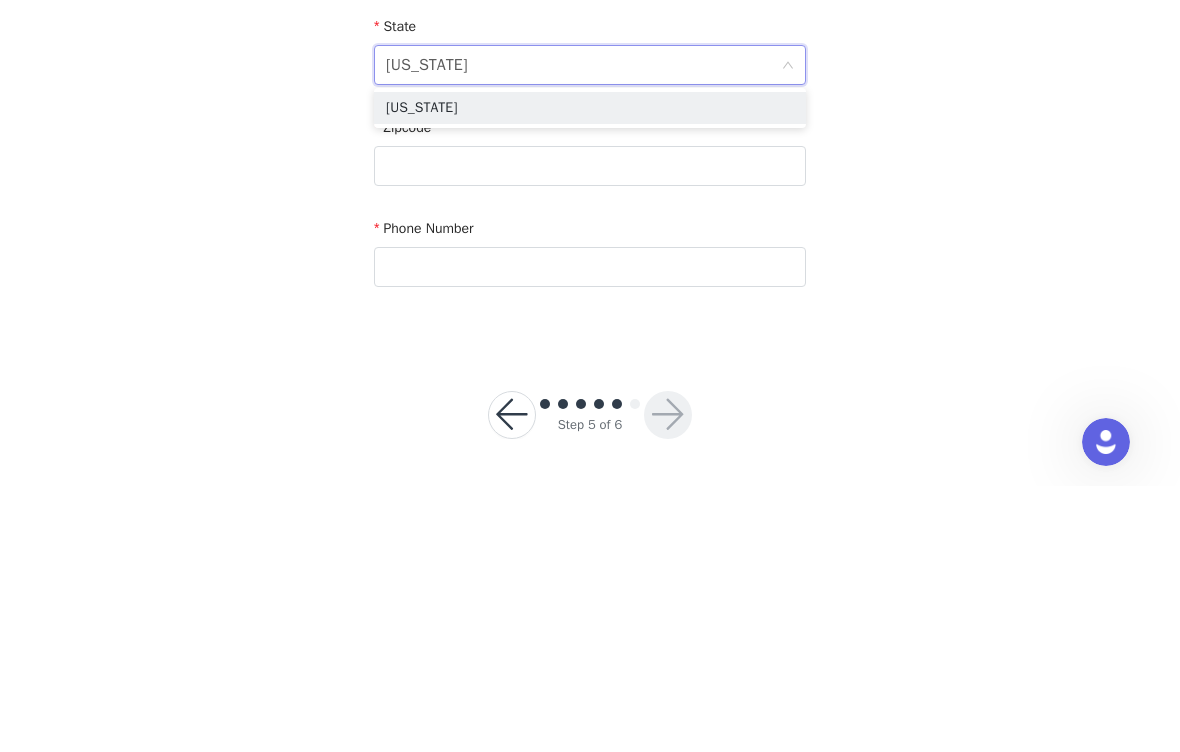 click on "[US_STATE]" at bounding box center [590, 374] 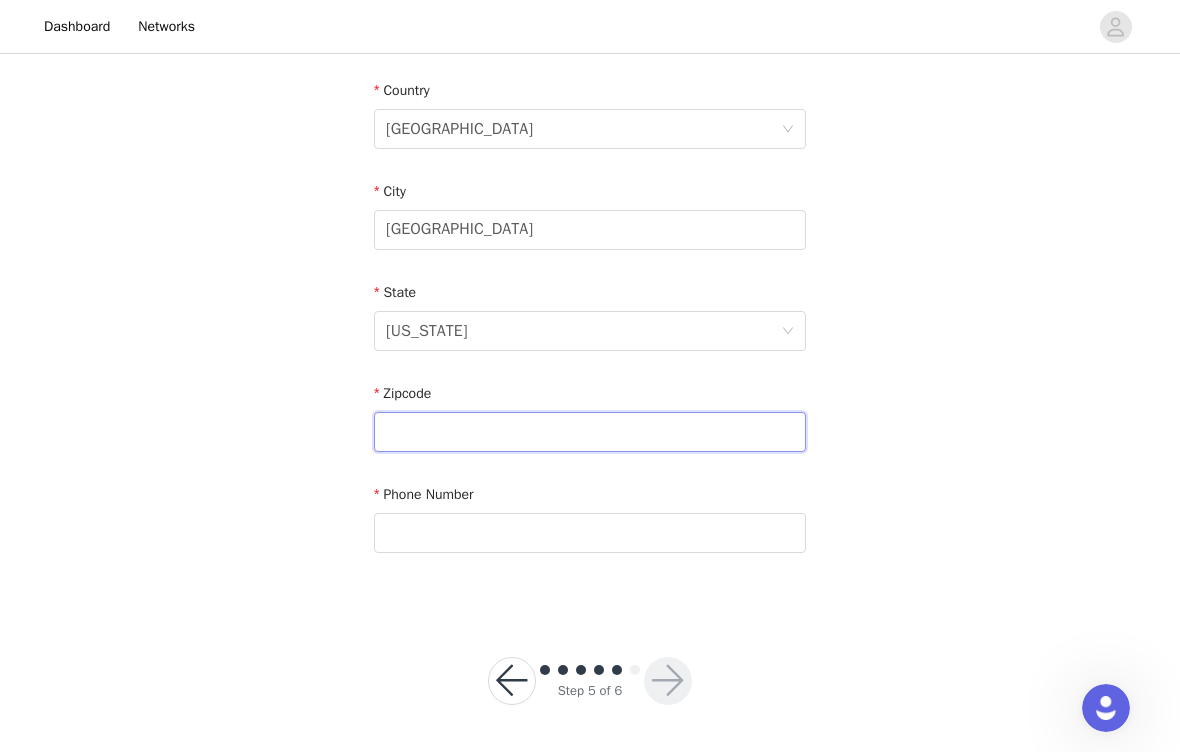 click at bounding box center (590, 432) 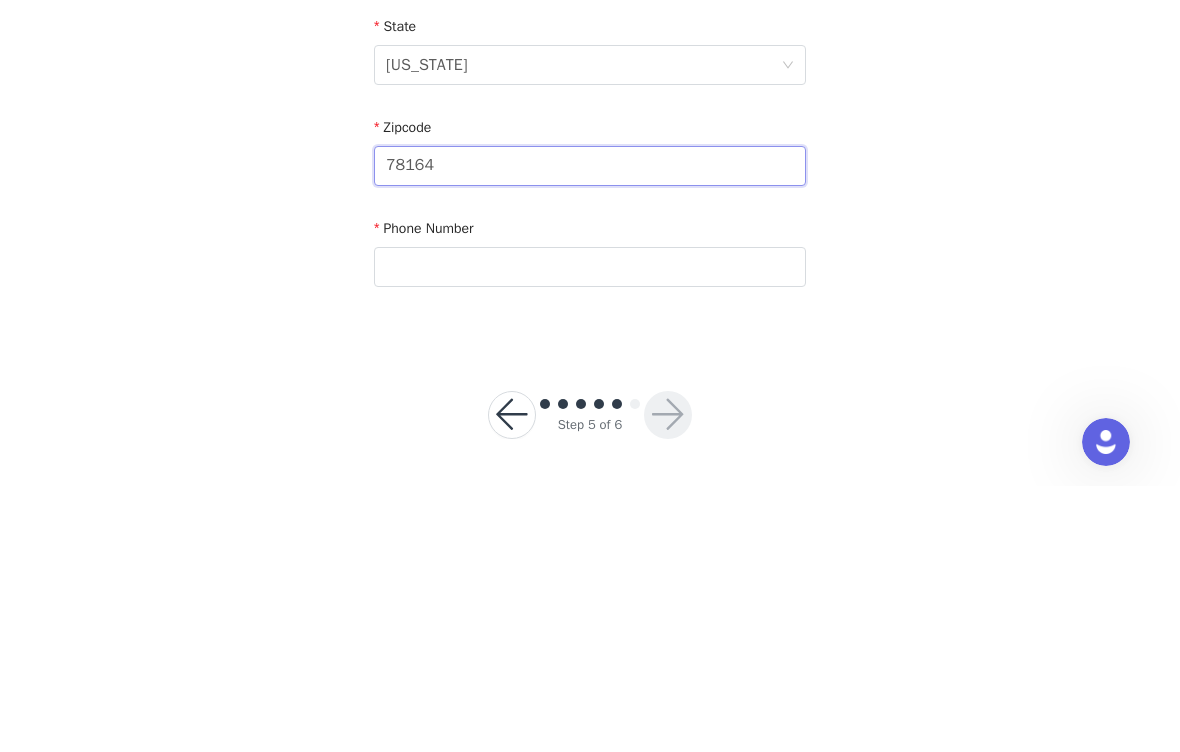 type on "78164" 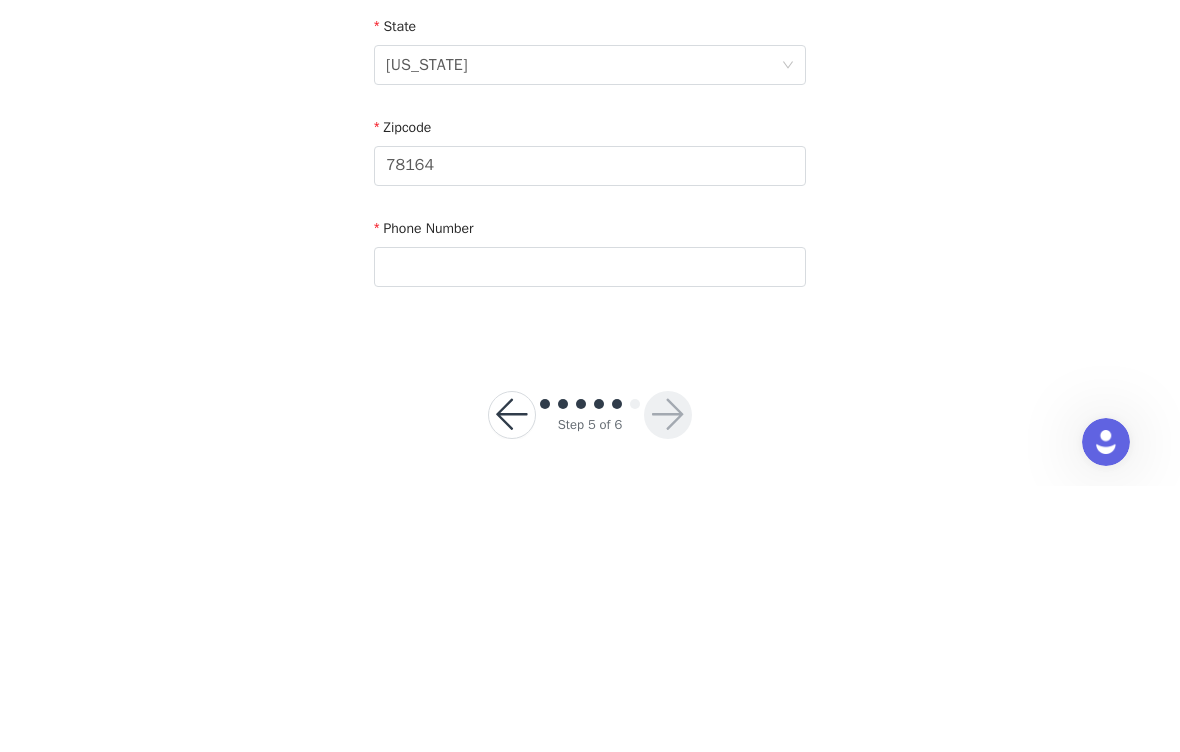 click on "STEP 5 OF 6
Shipping Information
Your pieces will be shipped out ASAP!💌       Email [EMAIL_ADDRESS][DOMAIN_NAME]   First Name [PERSON_NAME]   Last Name [PERSON_NAME]   Address [STREET_ADDRESS][US_STATE]   Phone Number" at bounding box center [590, 17] 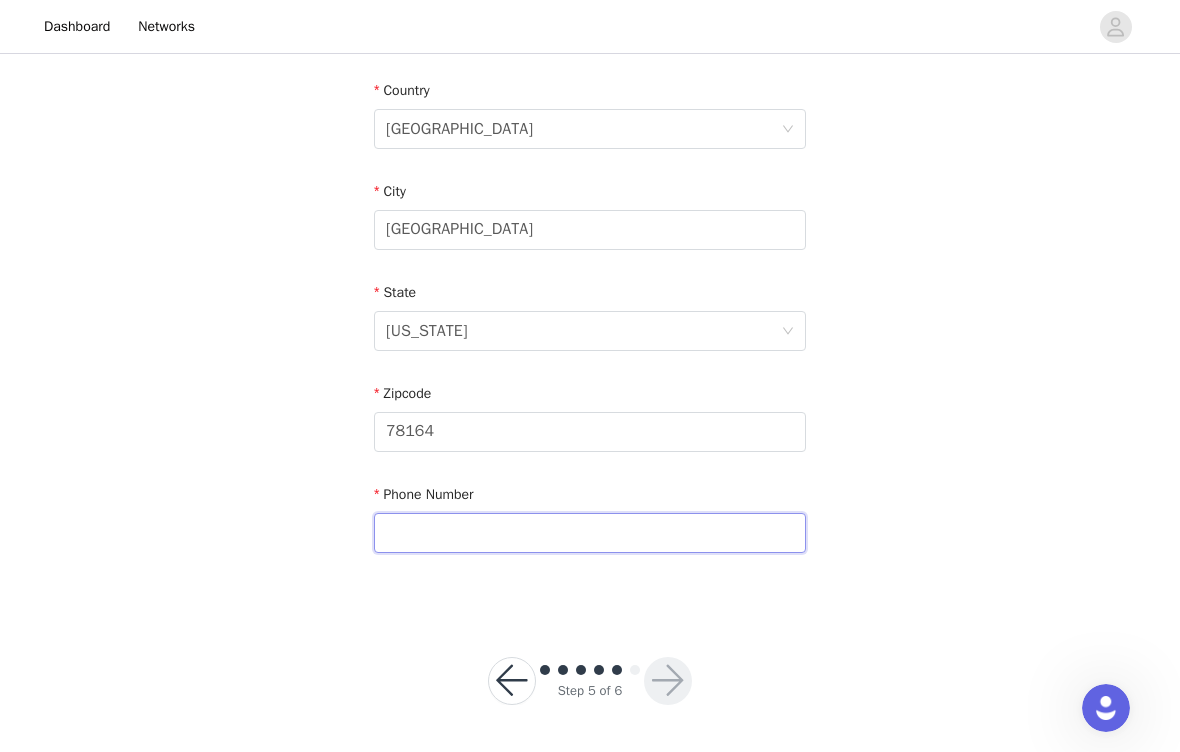 click at bounding box center [590, 533] 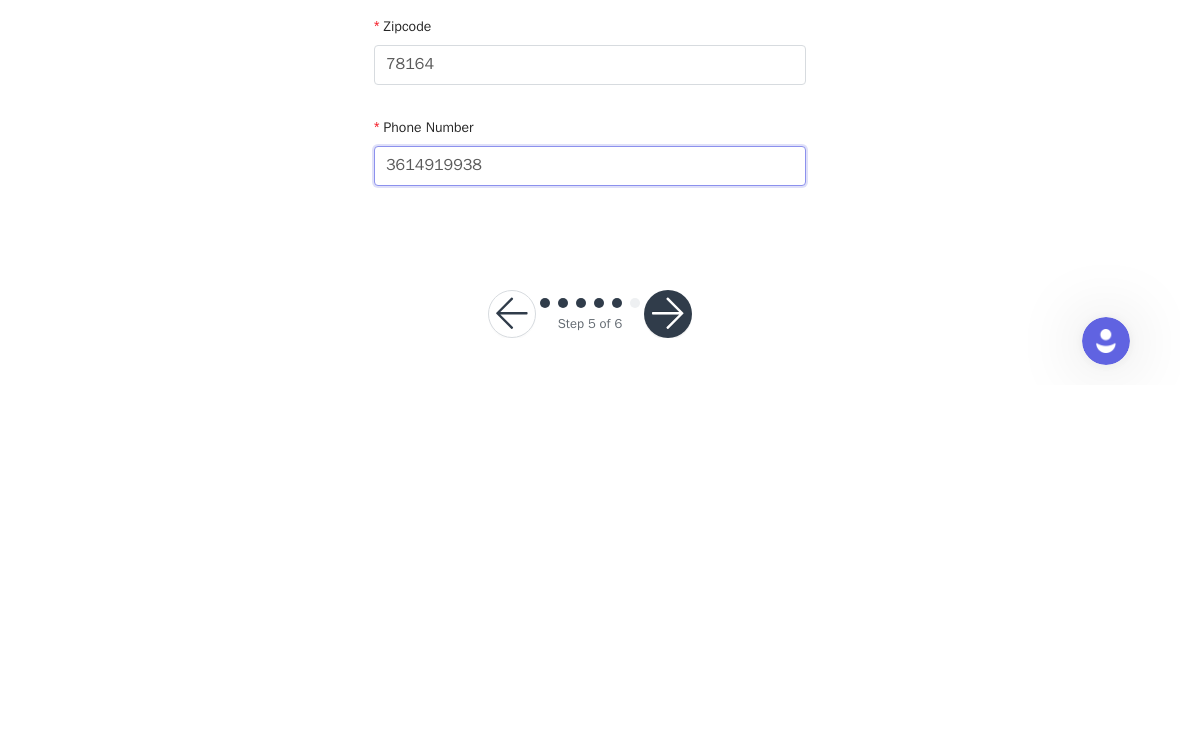 type on "3614919938" 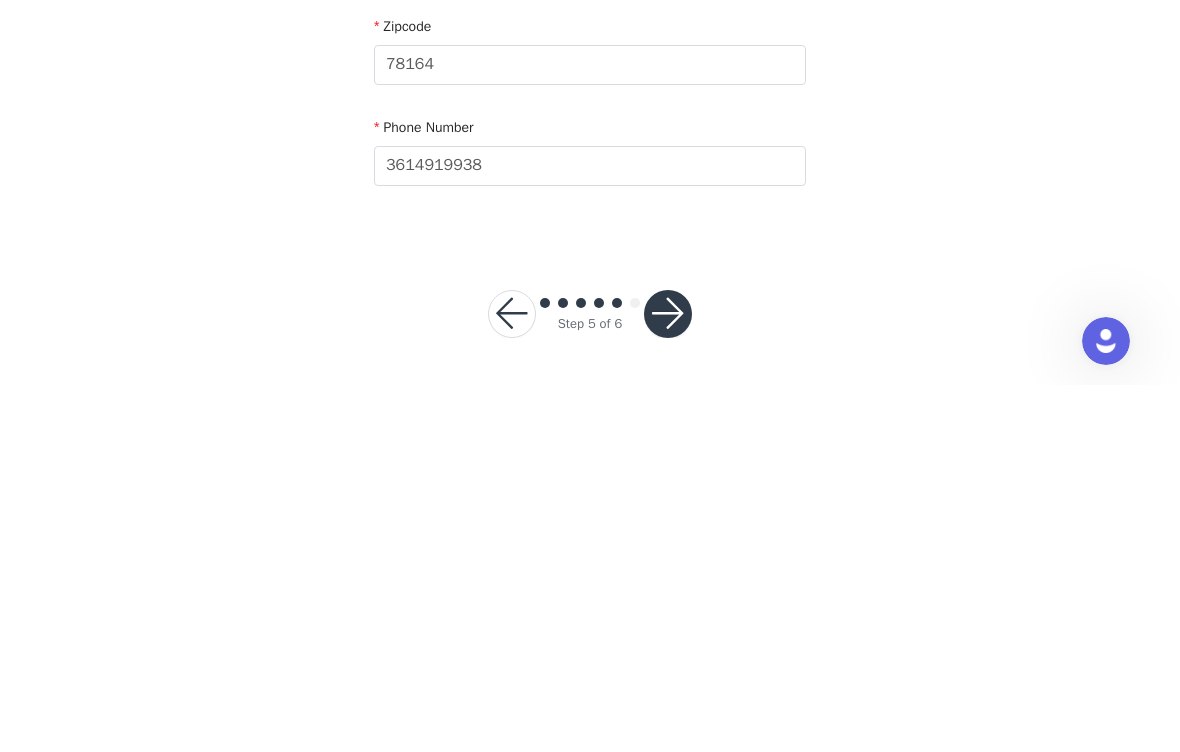 click on "STEP 5 OF 6
Shipping Information
Your pieces will be shipped out ASAP!💌       Email [EMAIL_ADDRESS][DOMAIN_NAME]   First Name [PERSON_NAME]   Last Name [PERSON_NAME]   Address [STREET_ADDRESS][US_STATE]   Phone Number [PHONE_NUMBER]
Step 5 of 6" at bounding box center (590, 89) 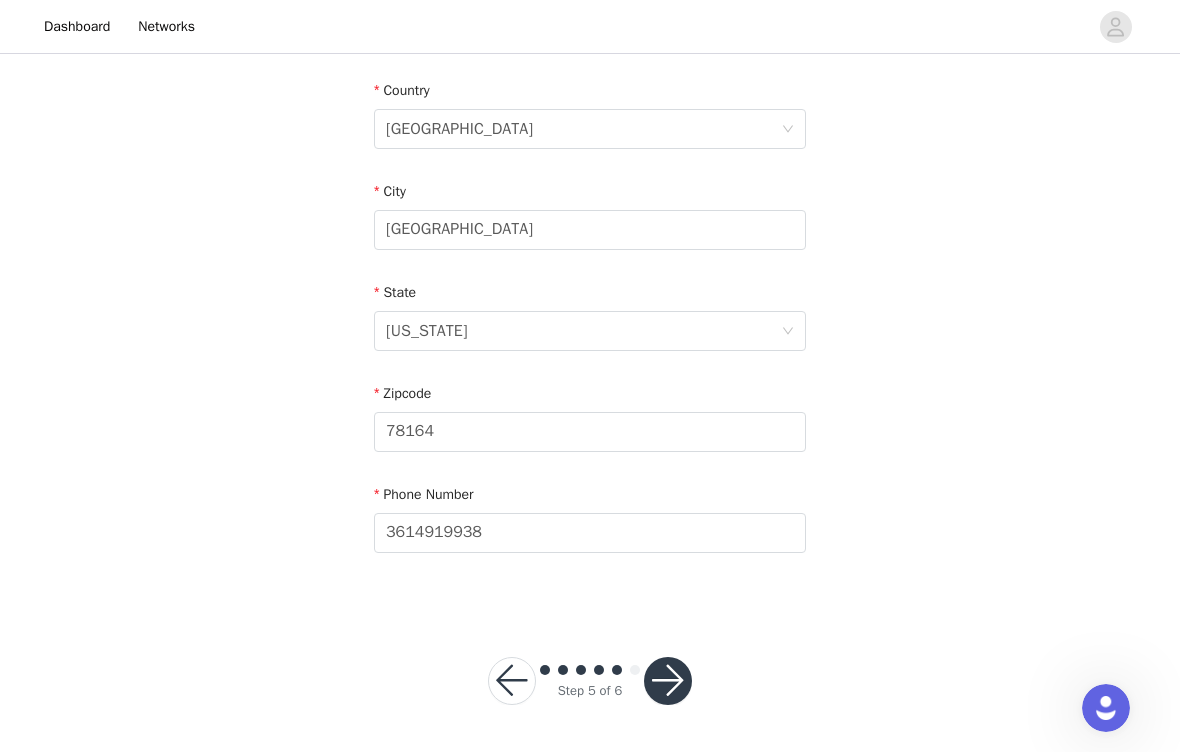 click at bounding box center (668, 681) 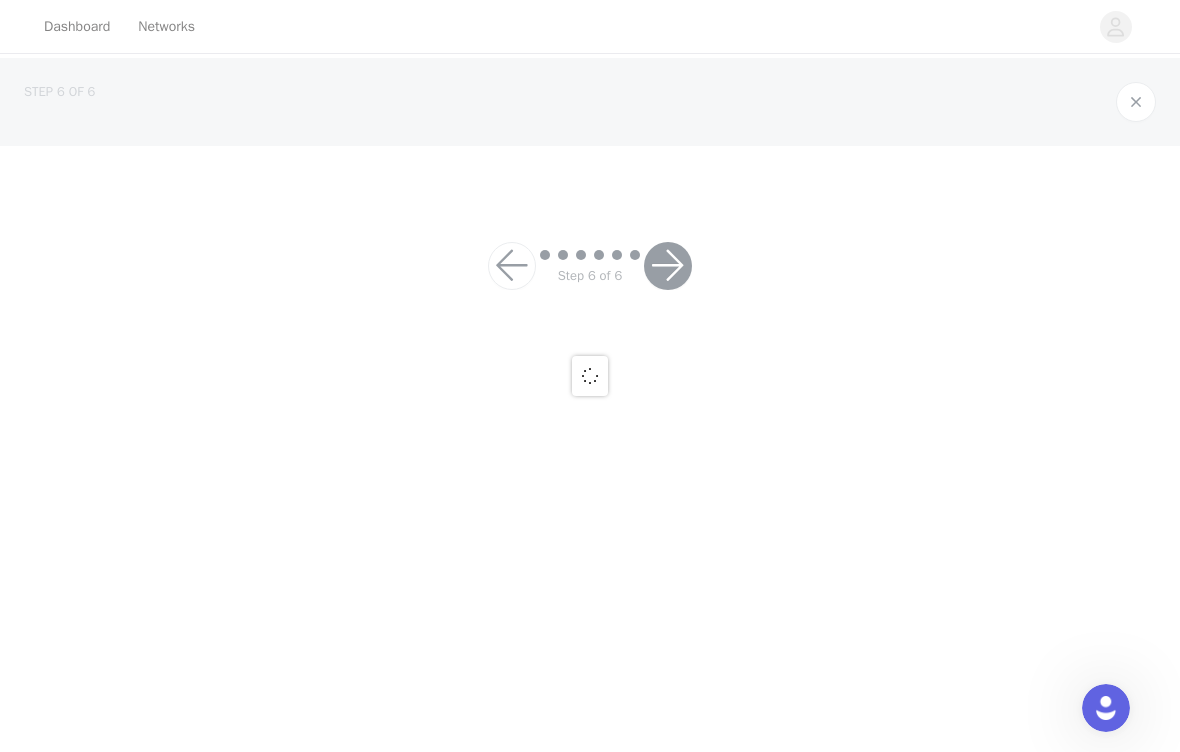 scroll, scrollTop: 0, scrollLeft: 0, axis: both 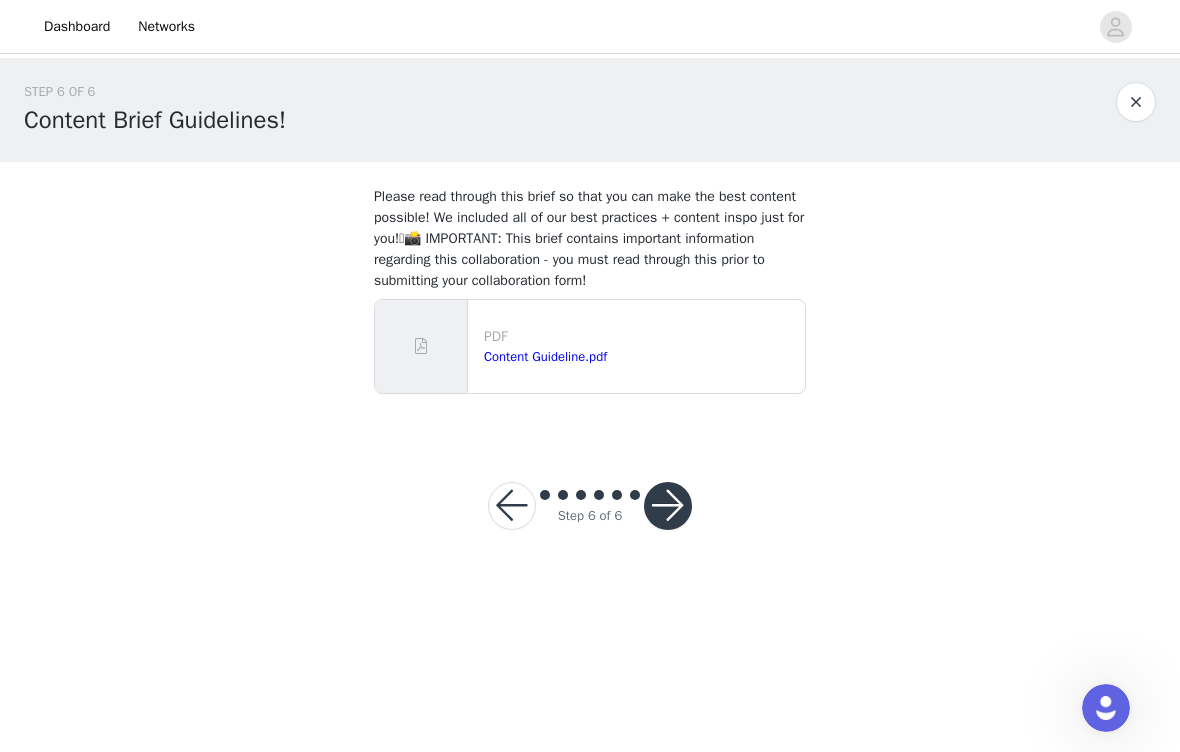 click on "Content Guideline.pdf" at bounding box center (545, 356) 